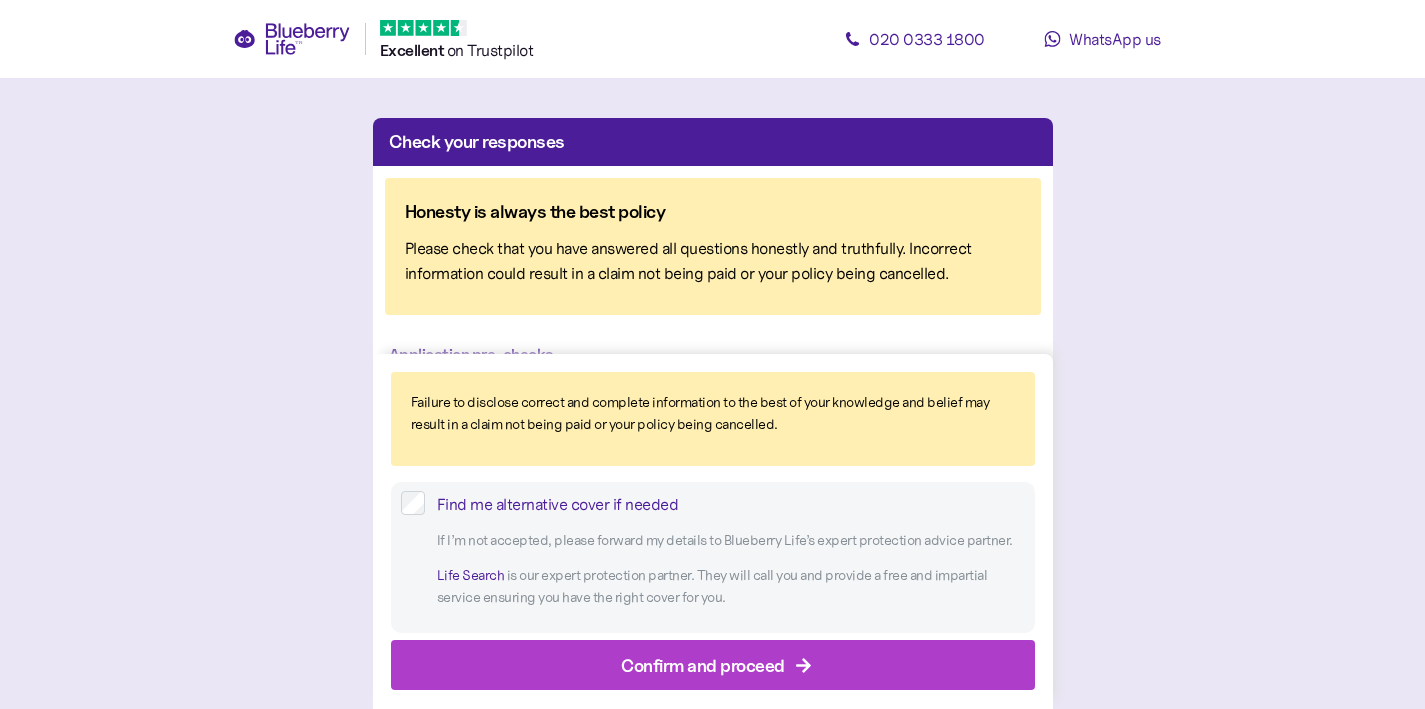 scroll, scrollTop: 0, scrollLeft: 0, axis: both 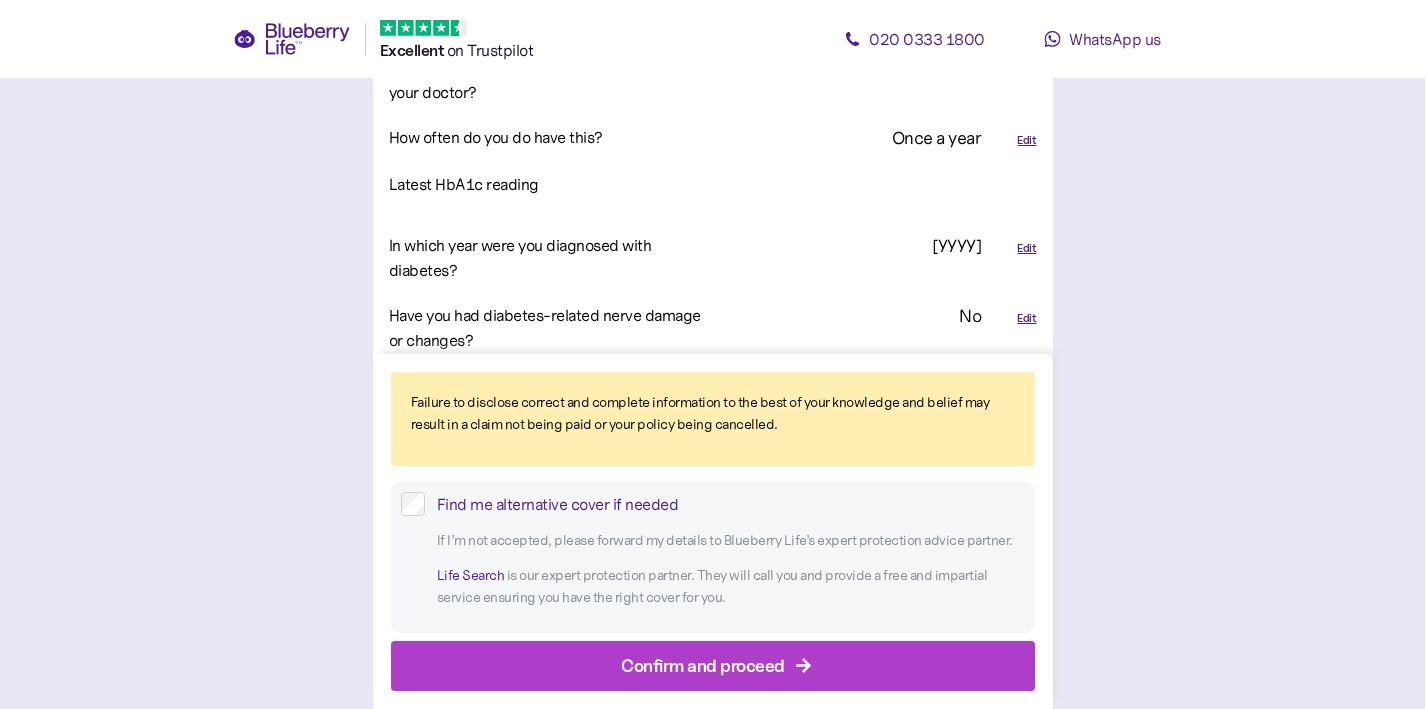 click on "Edit" at bounding box center [1026, 140] 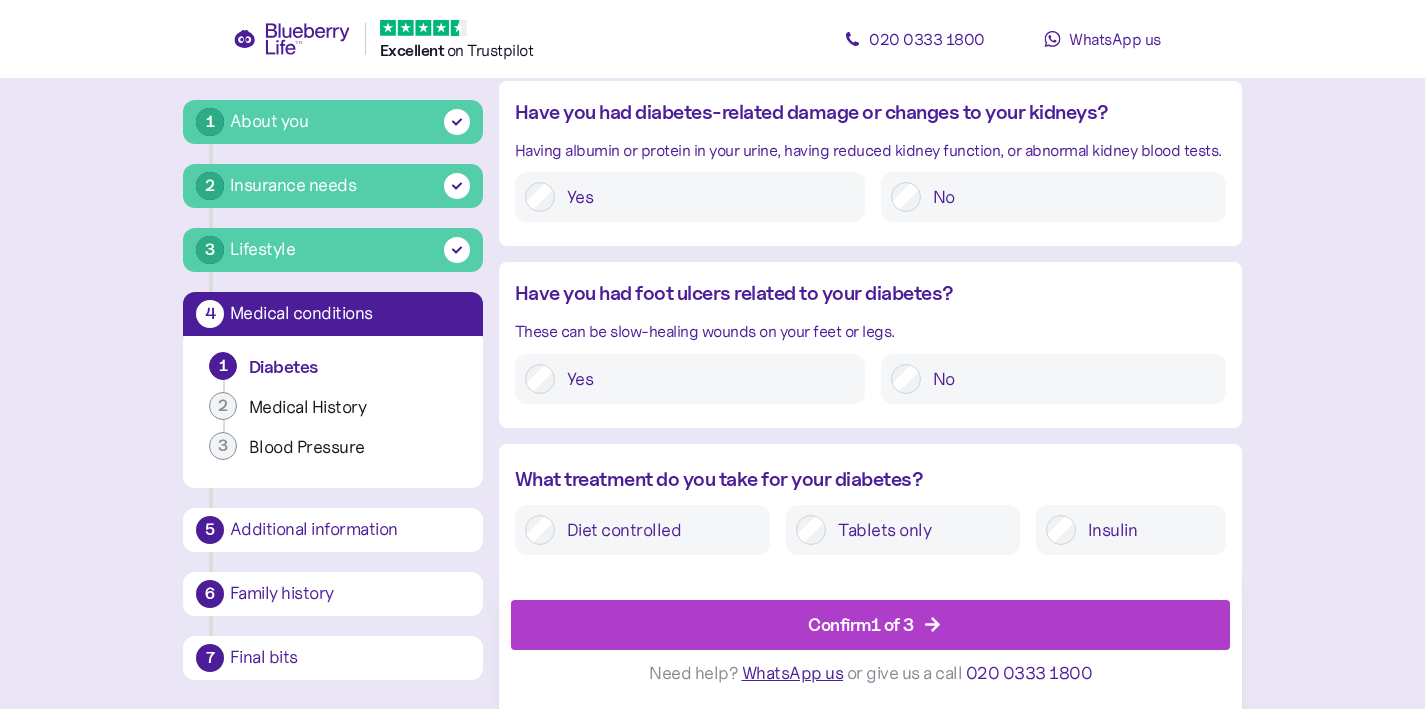 scroll, scrollTop: 37, scrollLeft: 0, axis: vertical 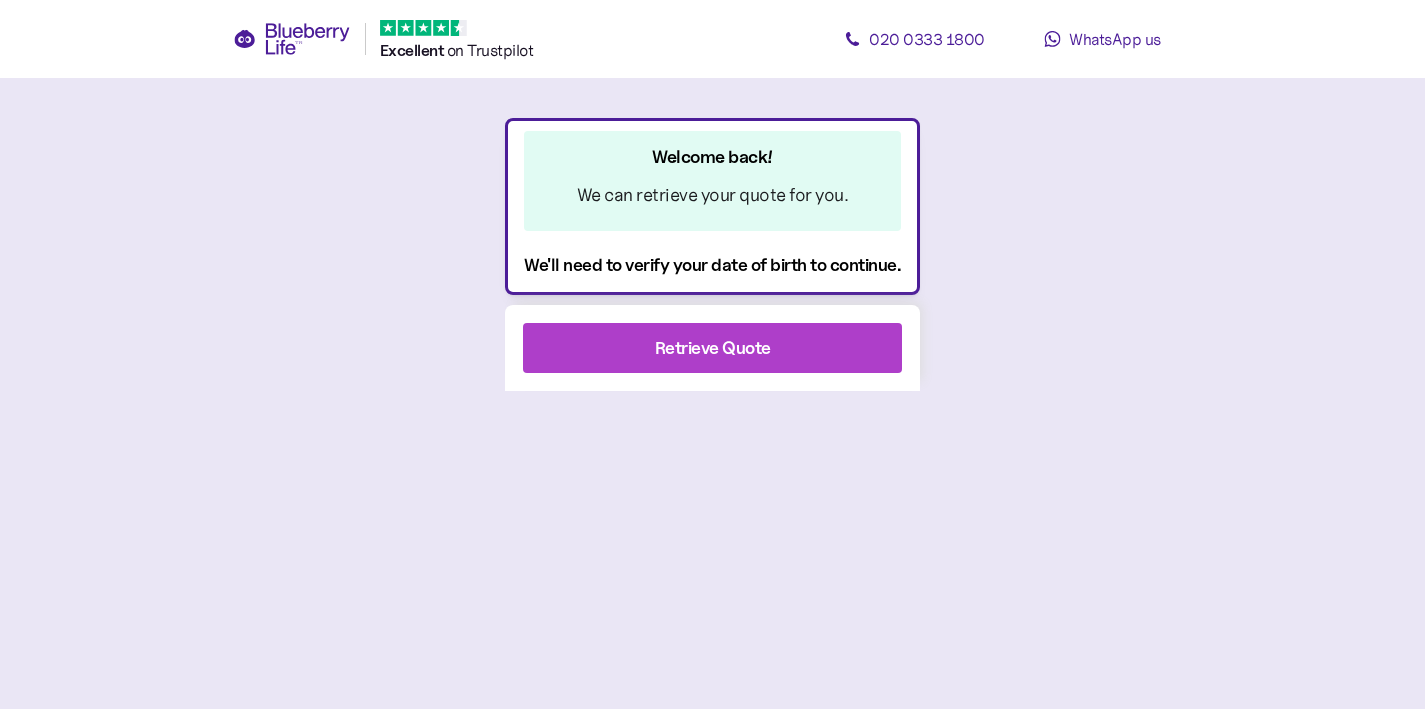 click on "Retrieve Quote" at bounding box center [712, 348] 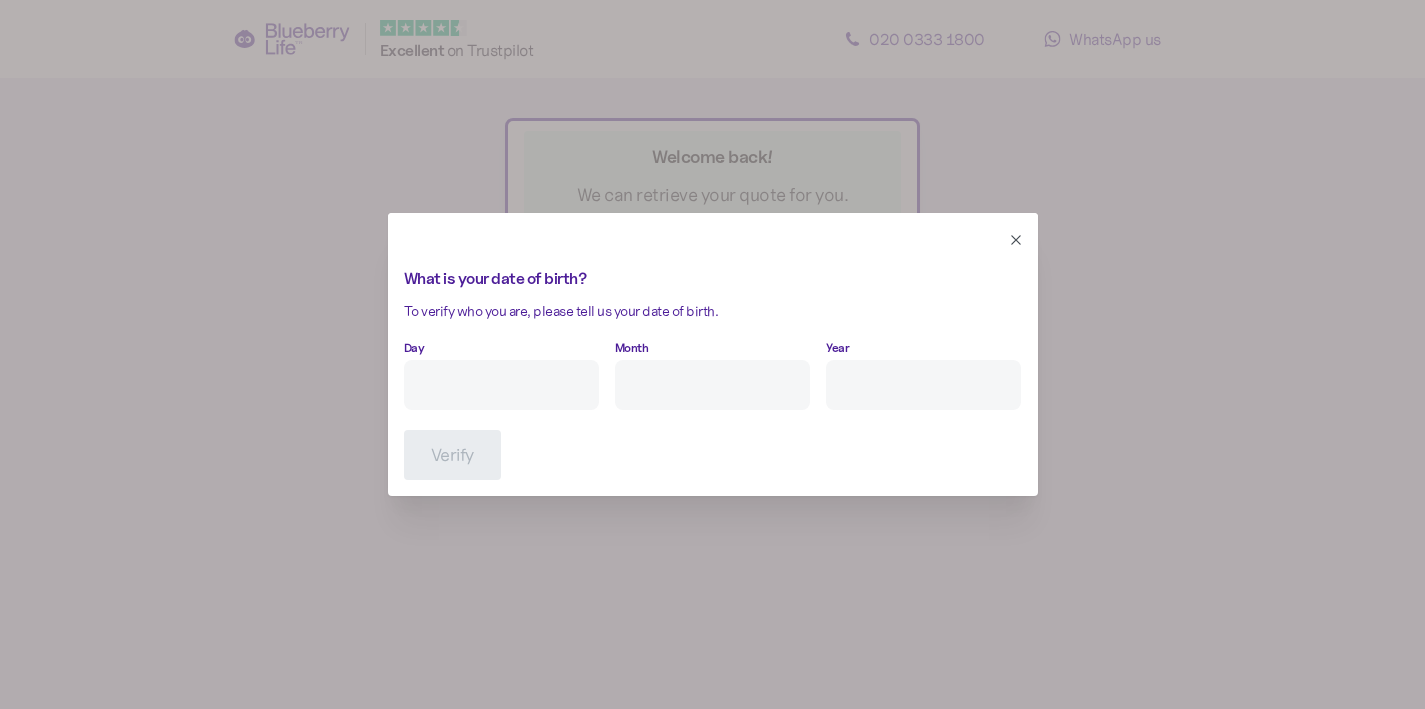 click on "Day" at bounding box center (501, 385) 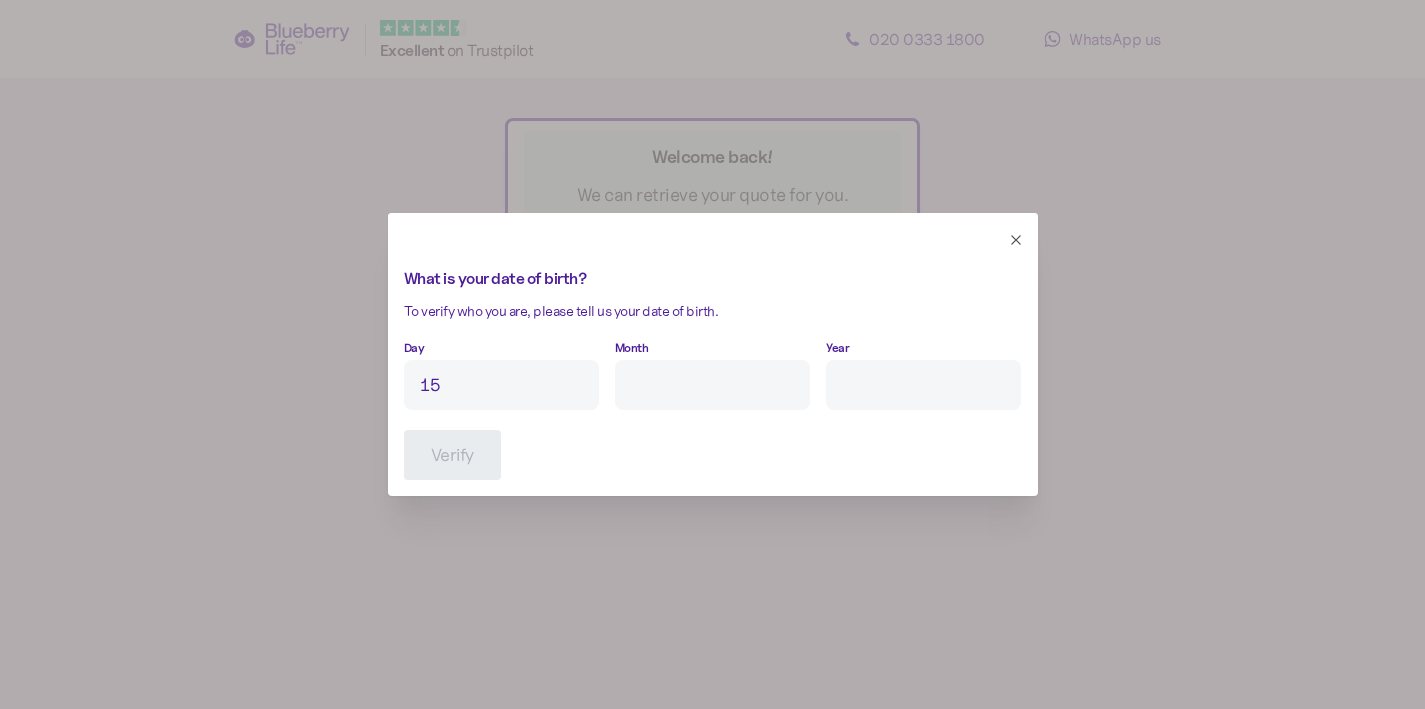 type on "15" 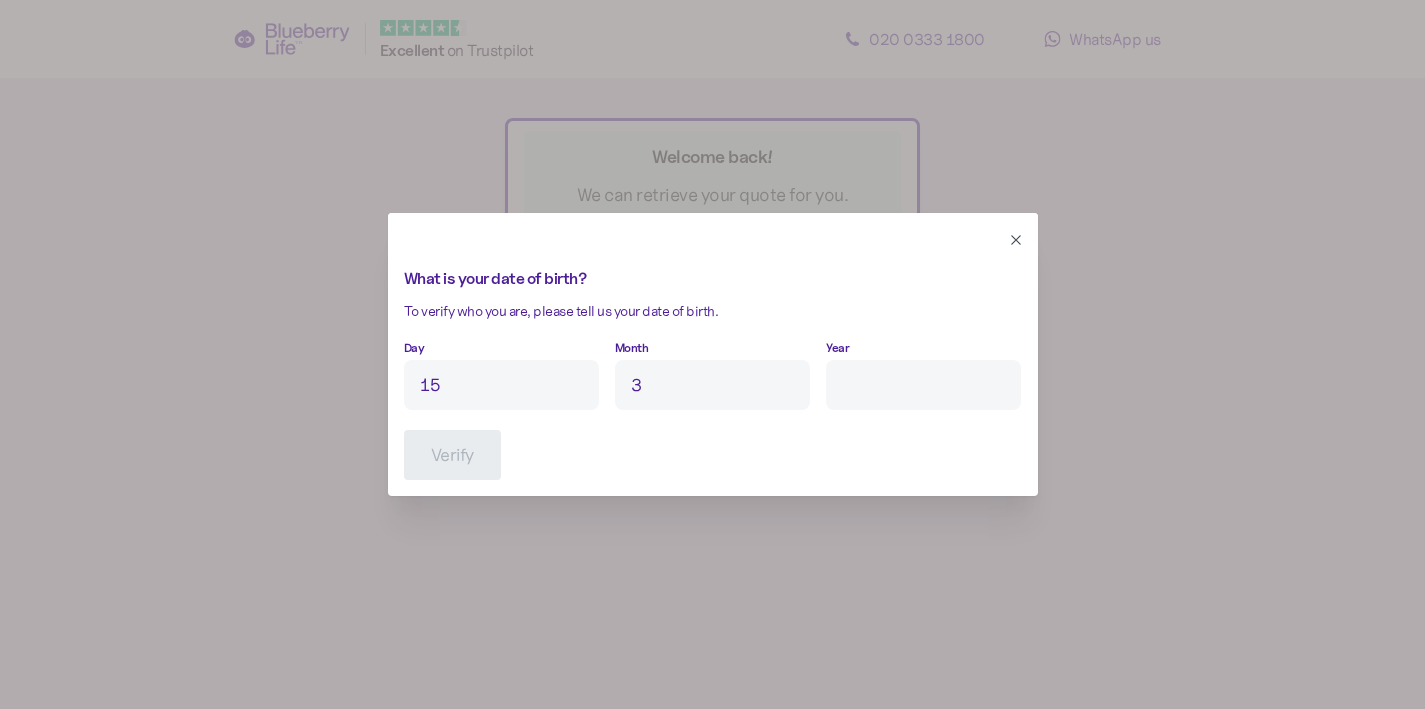 type on "3" 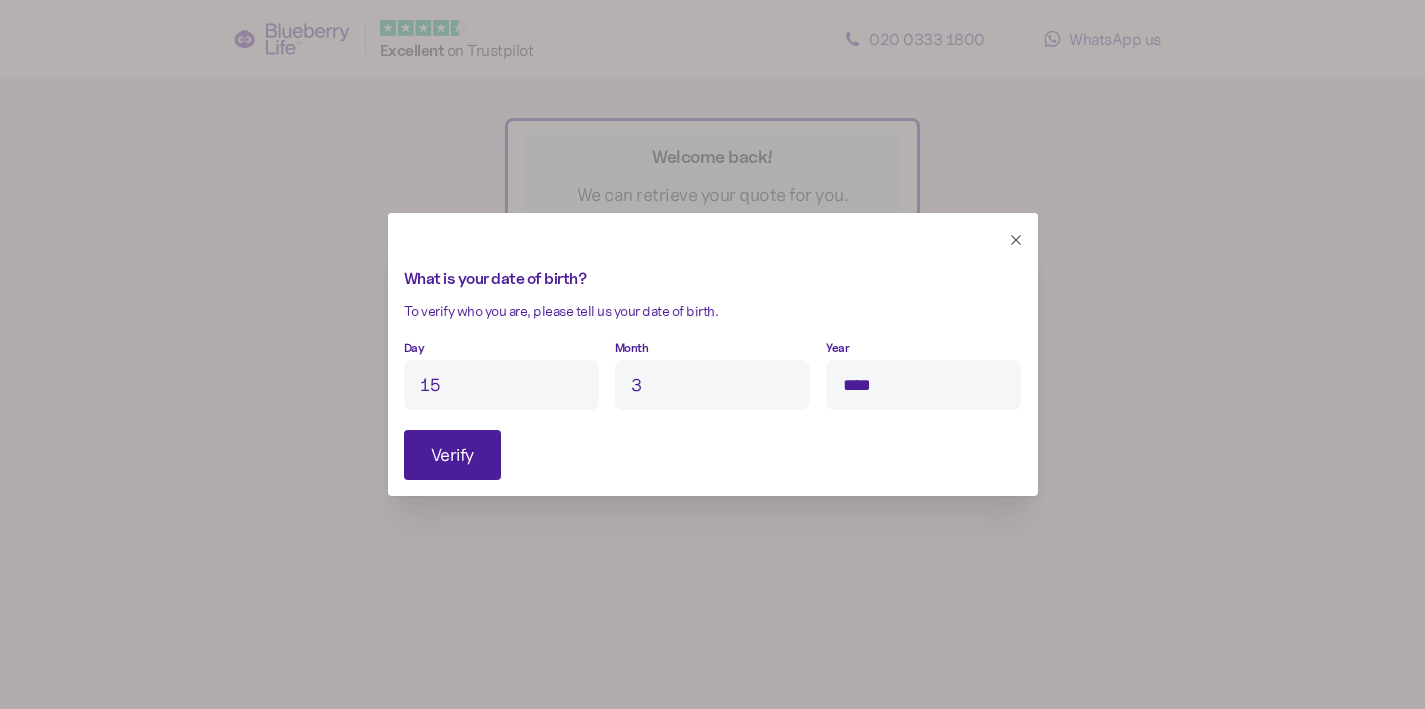 type on "****" 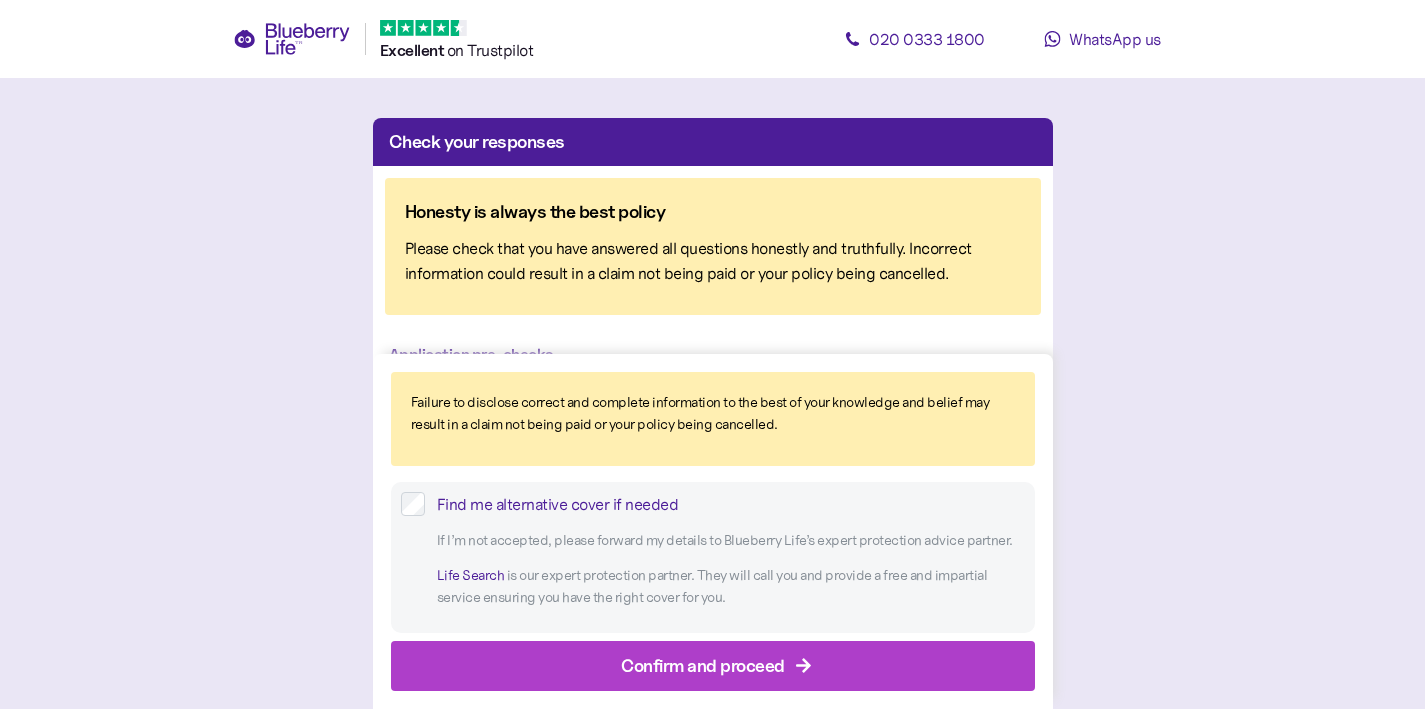click on "Find me alternative cover if needed" at bounding box center [731, 504] 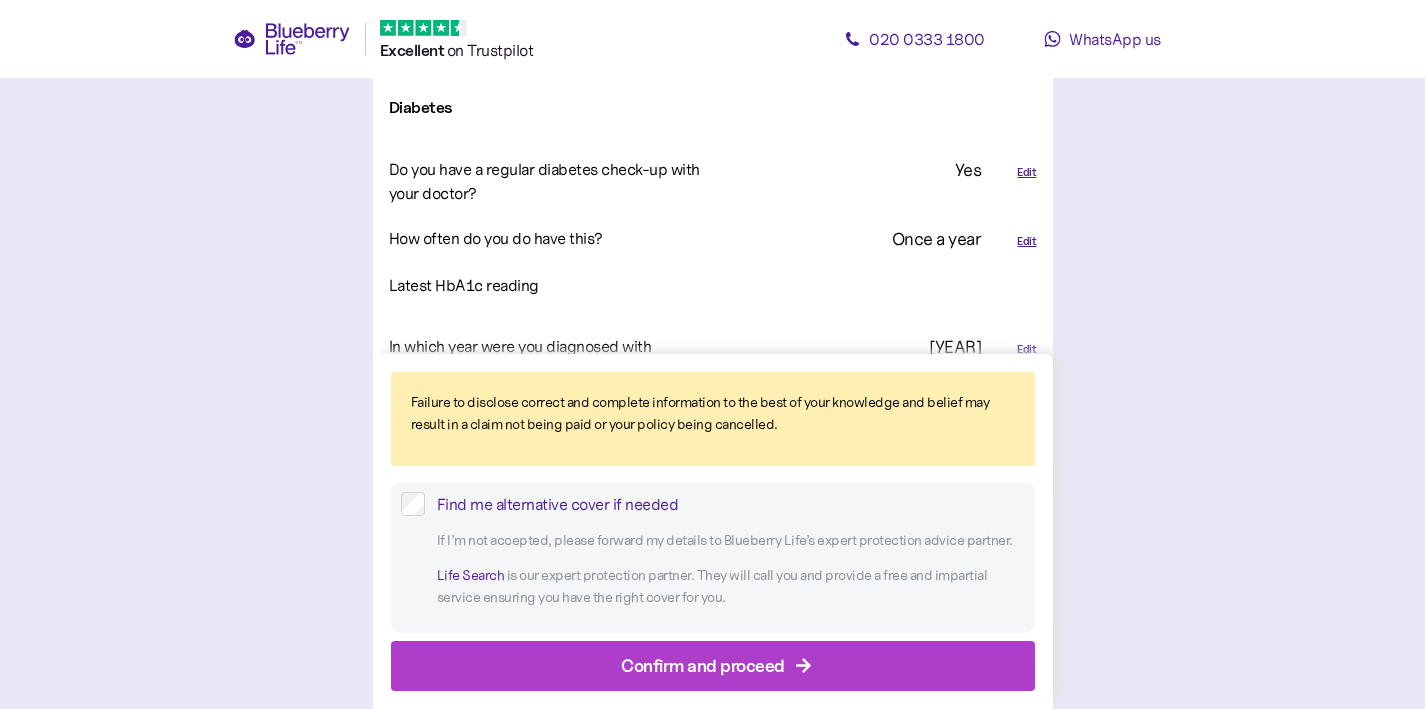 scroll, scrollTop: 2339, scrollLeft: 0, axis: vertical 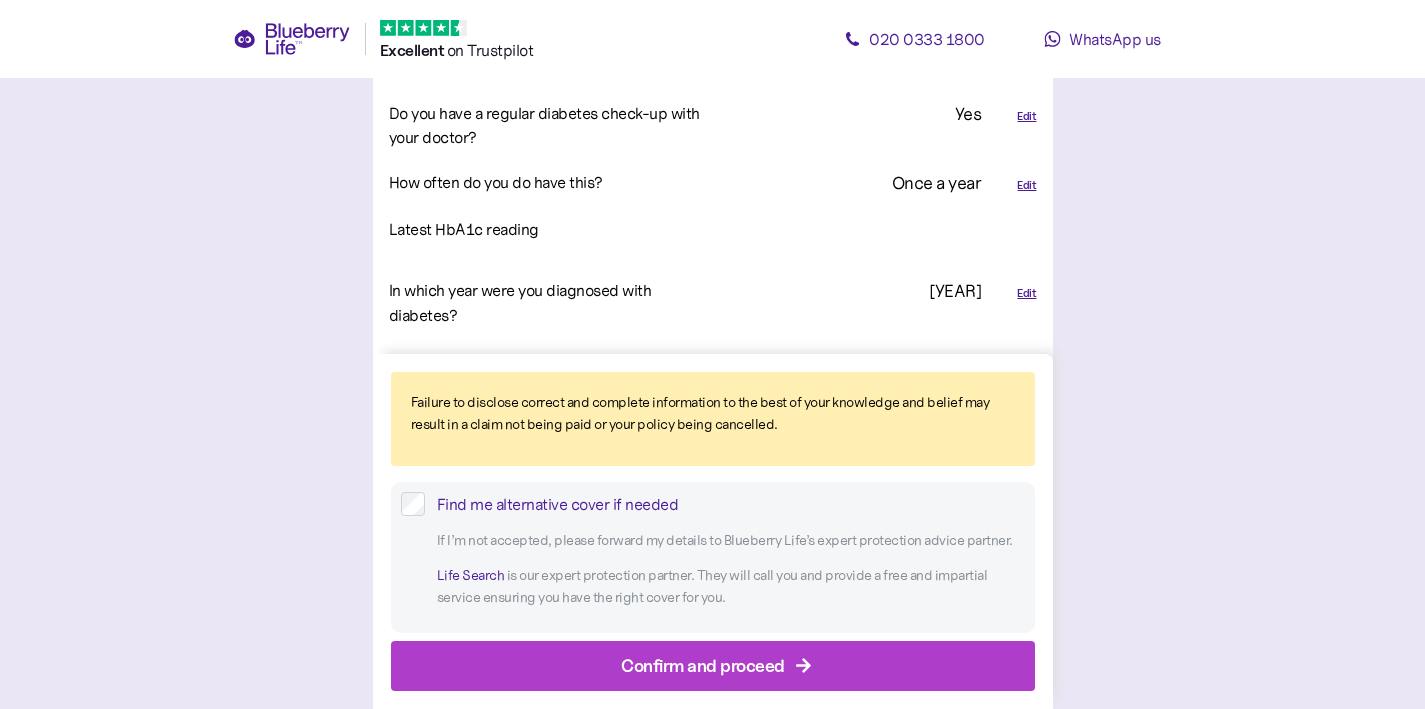 click on "Edit" at bounding box center [1026, 185] 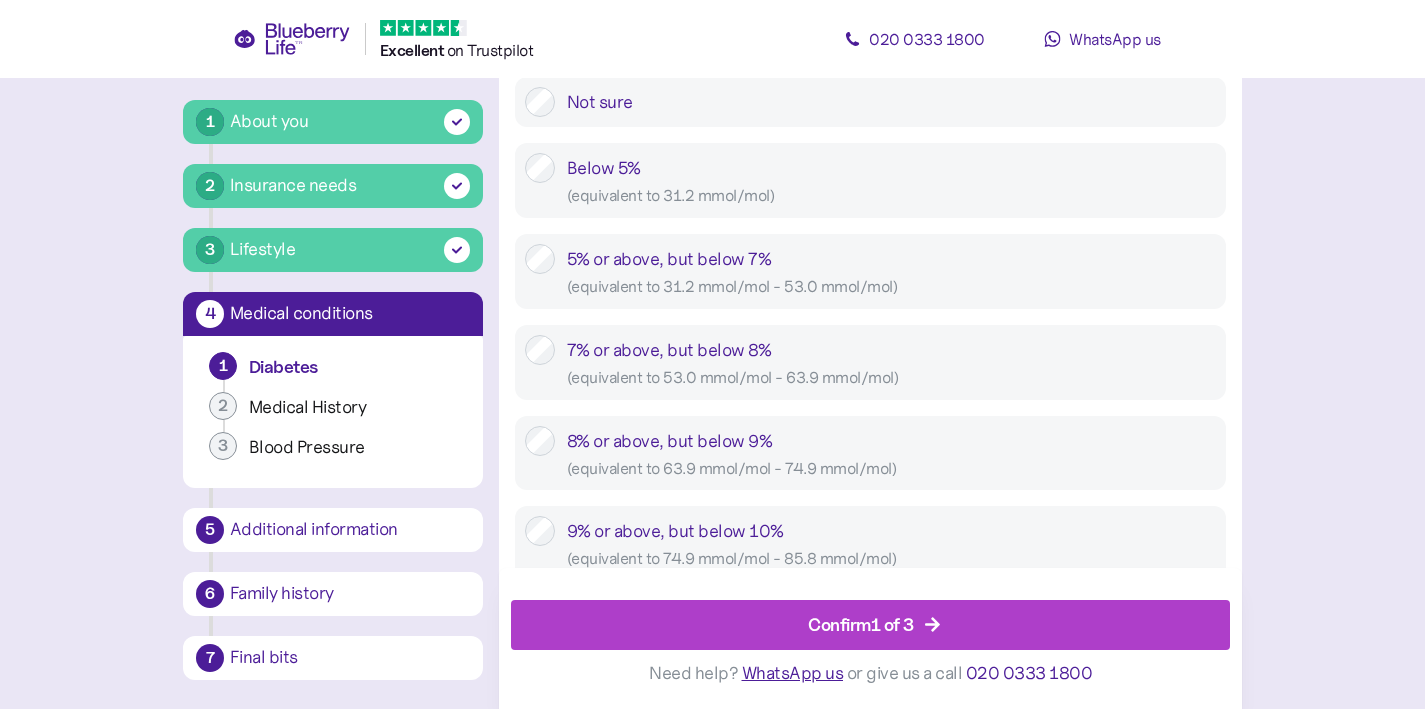 scroll, scrollTop: 948, scrollLeft: 0, axis: vertical 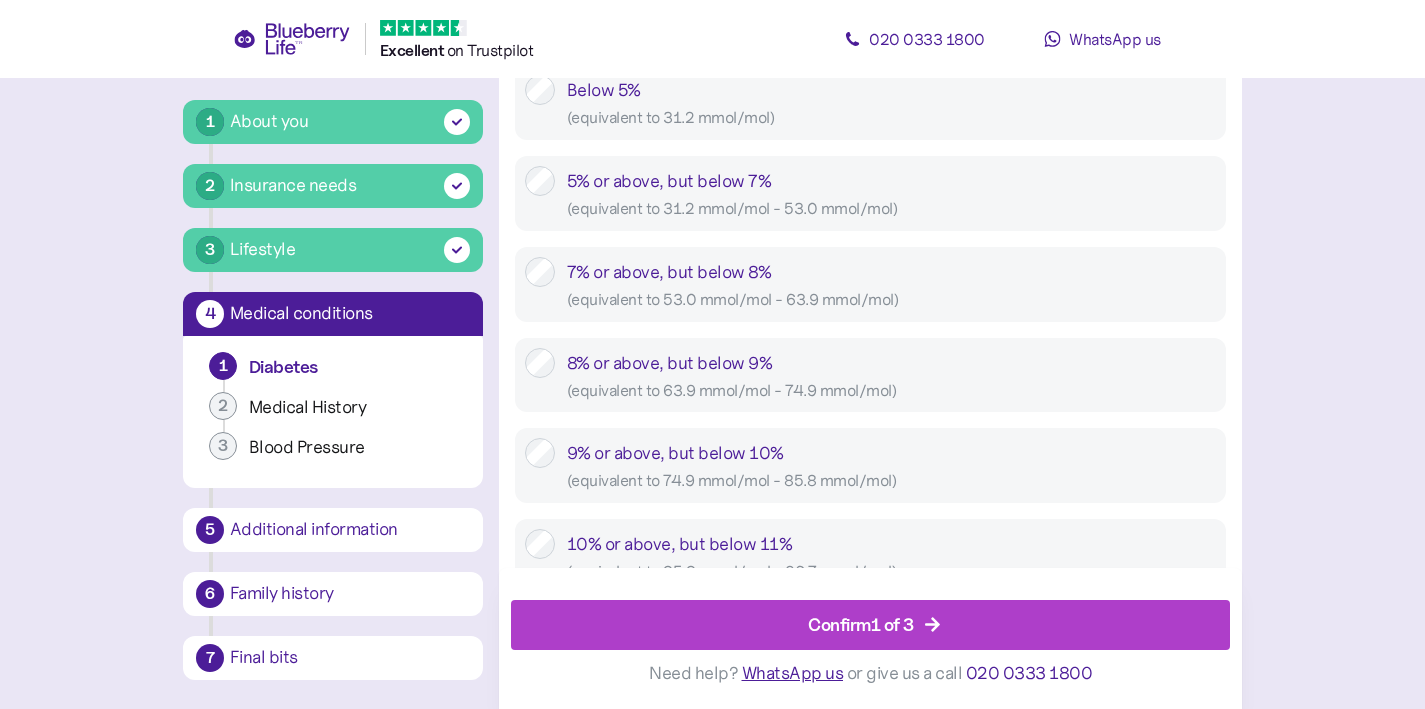 click on "9% or above, but below 10% ( equivalent to 74.9 mmol/mol - 85.8 mmol/mol )" at bounding box center (891, 465) 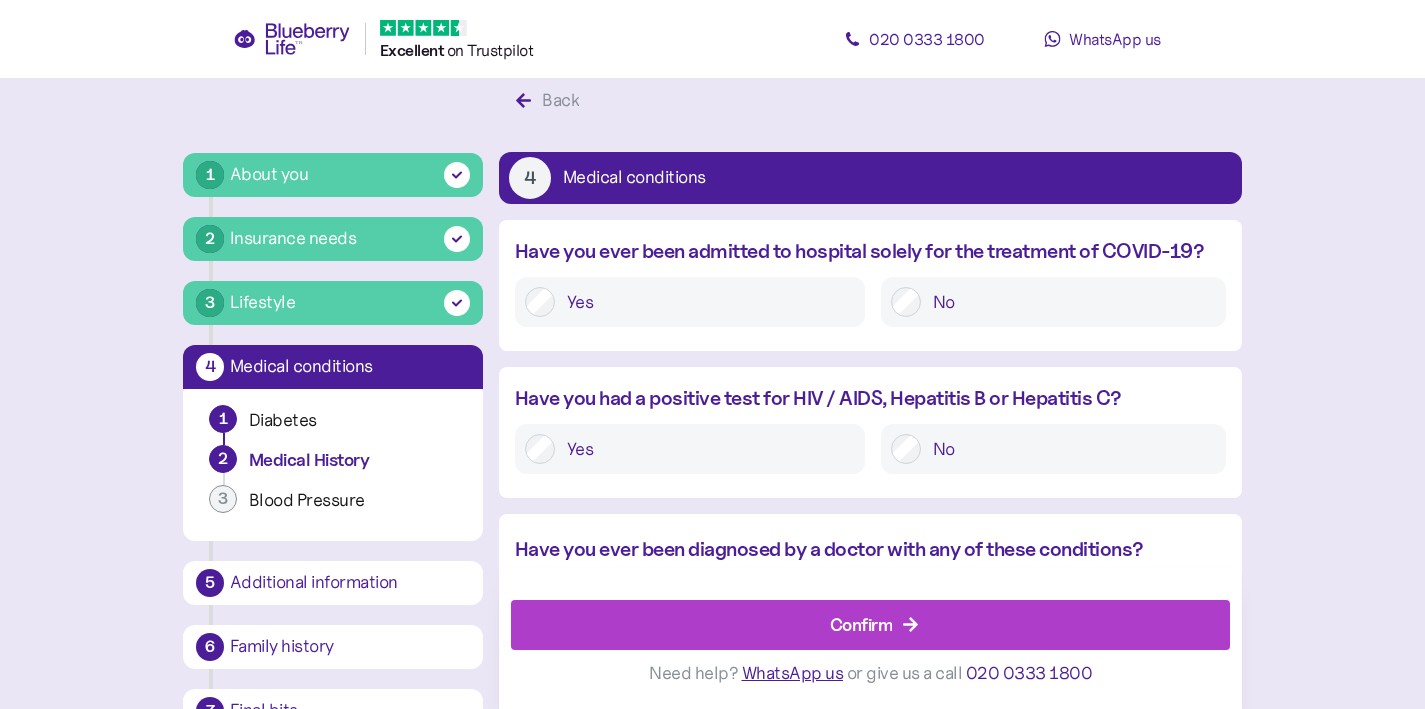 click on "Confirm" at bounding box center [861, 625] 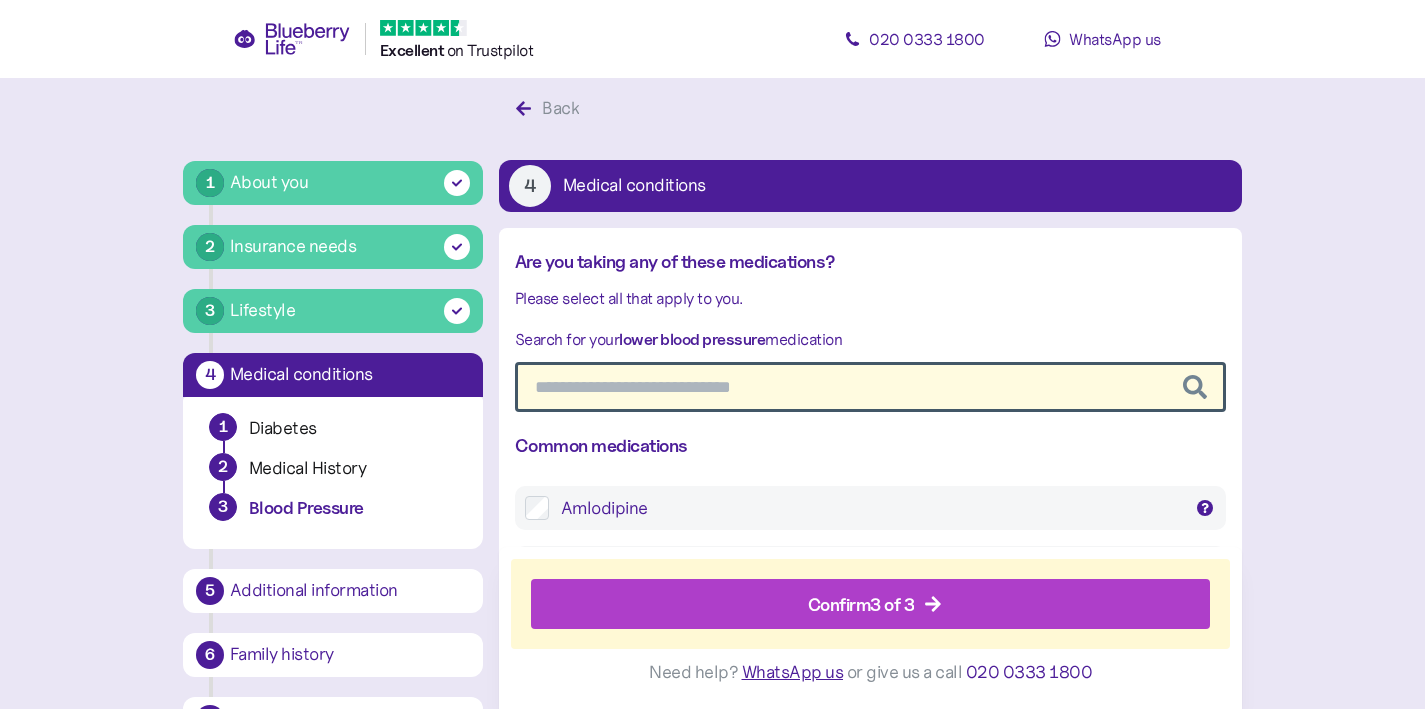 scroll, scrollTop: 38, scrollLeft: 0, axis: vertical 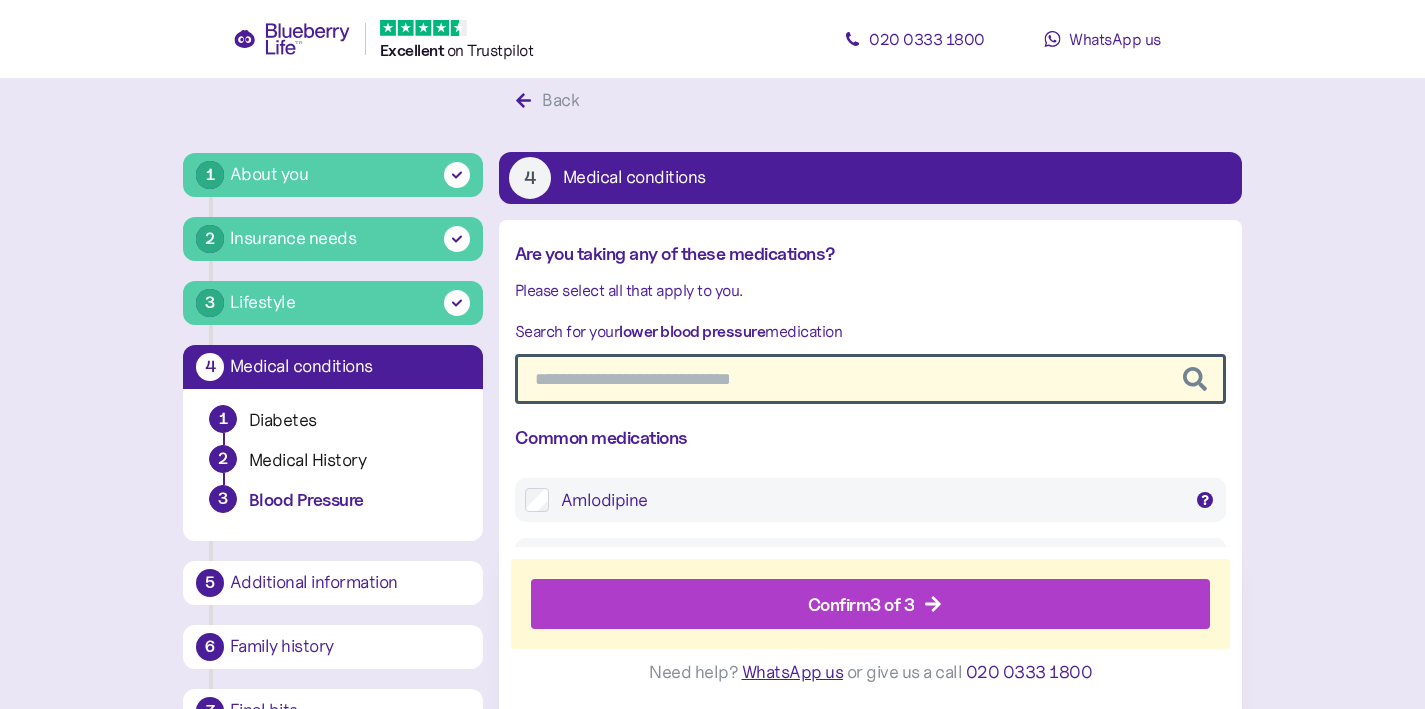 click on "Confirm  3 of 3" at bounding box center (861, 605) 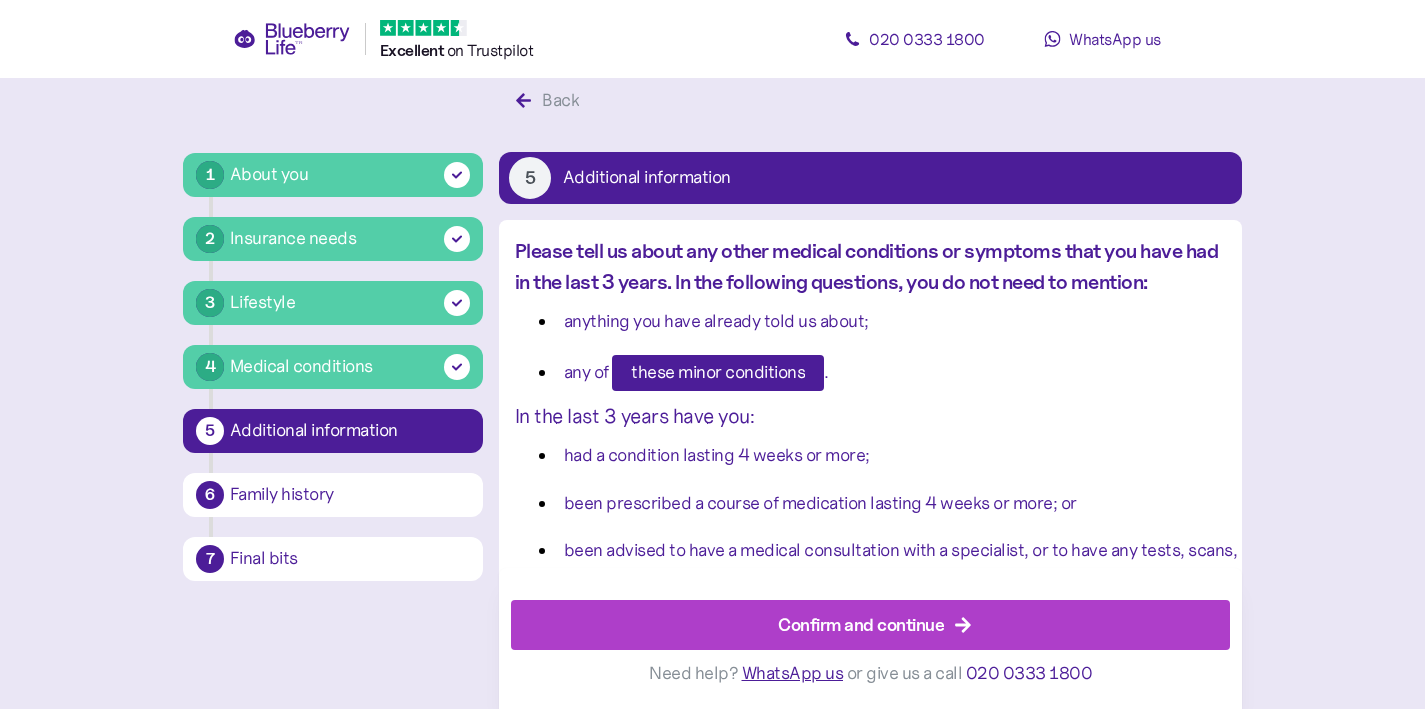 click on "Confirm and continue" at bounding box center [861, 624] 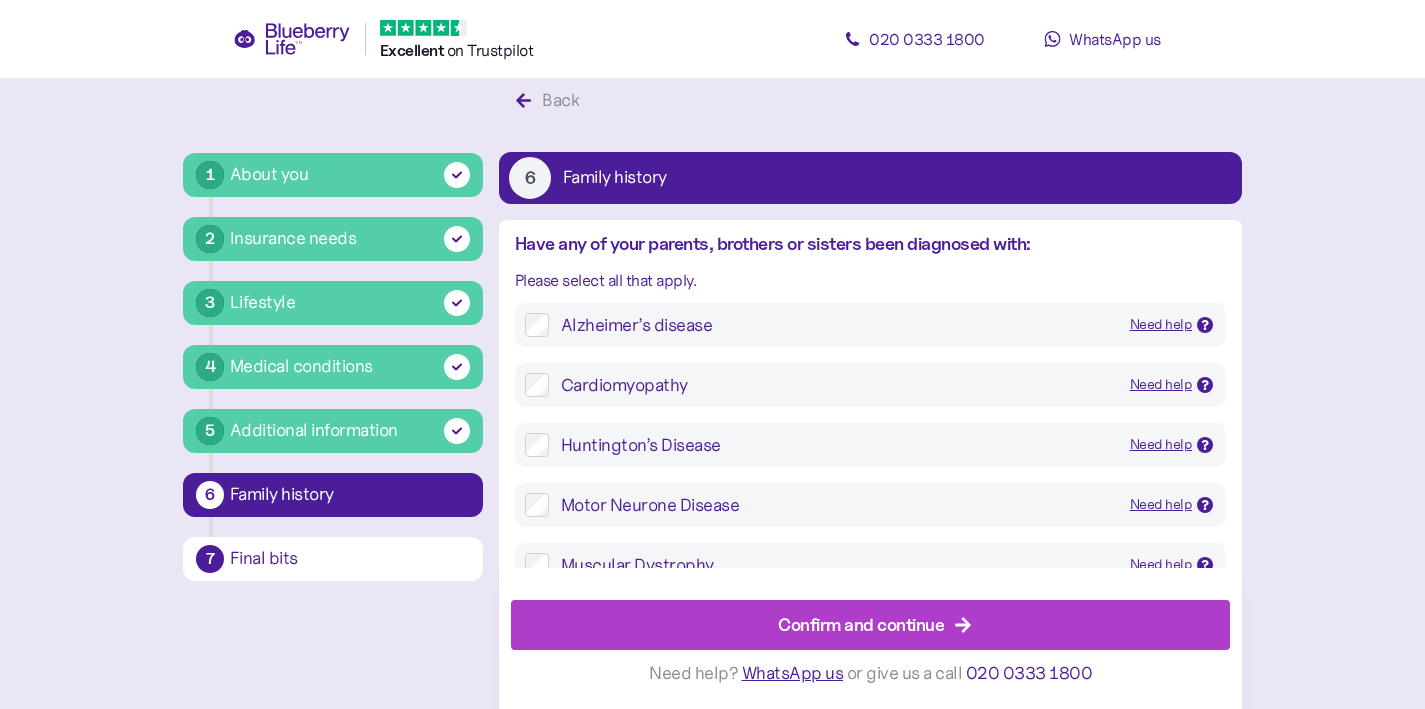 click on "Confirm and continue" at bounding box center (861, 624) 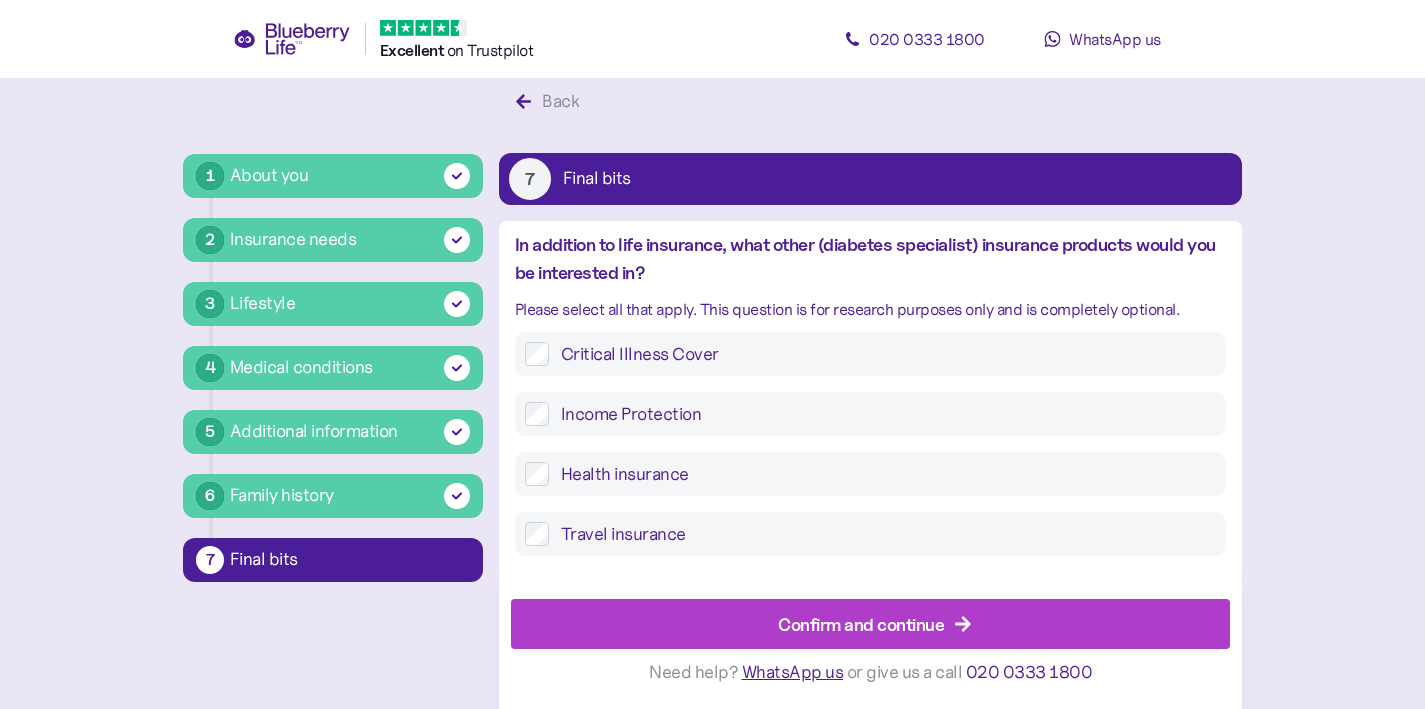 scroll, scrollTop: 38, scrollLeft: 0, axis: vertical 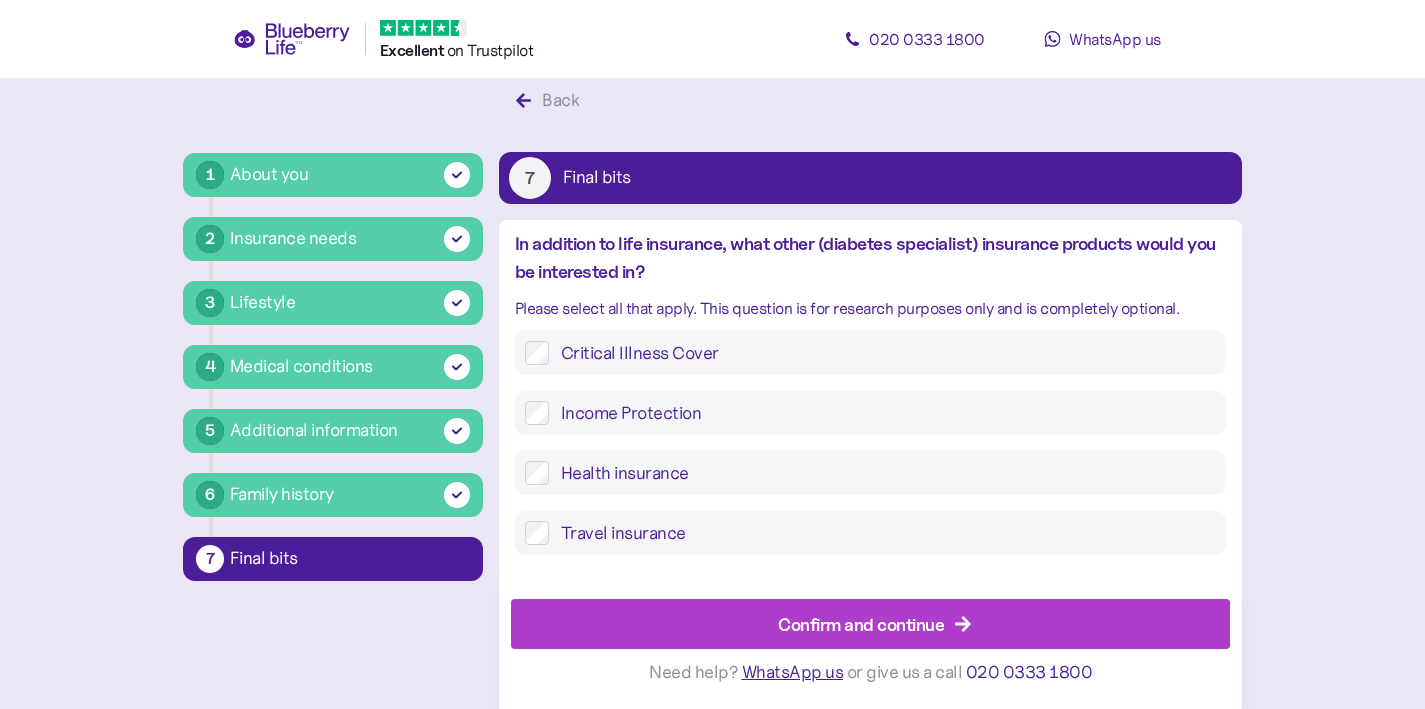 click on "Confirm and continue" at bounding box center [861, 624] 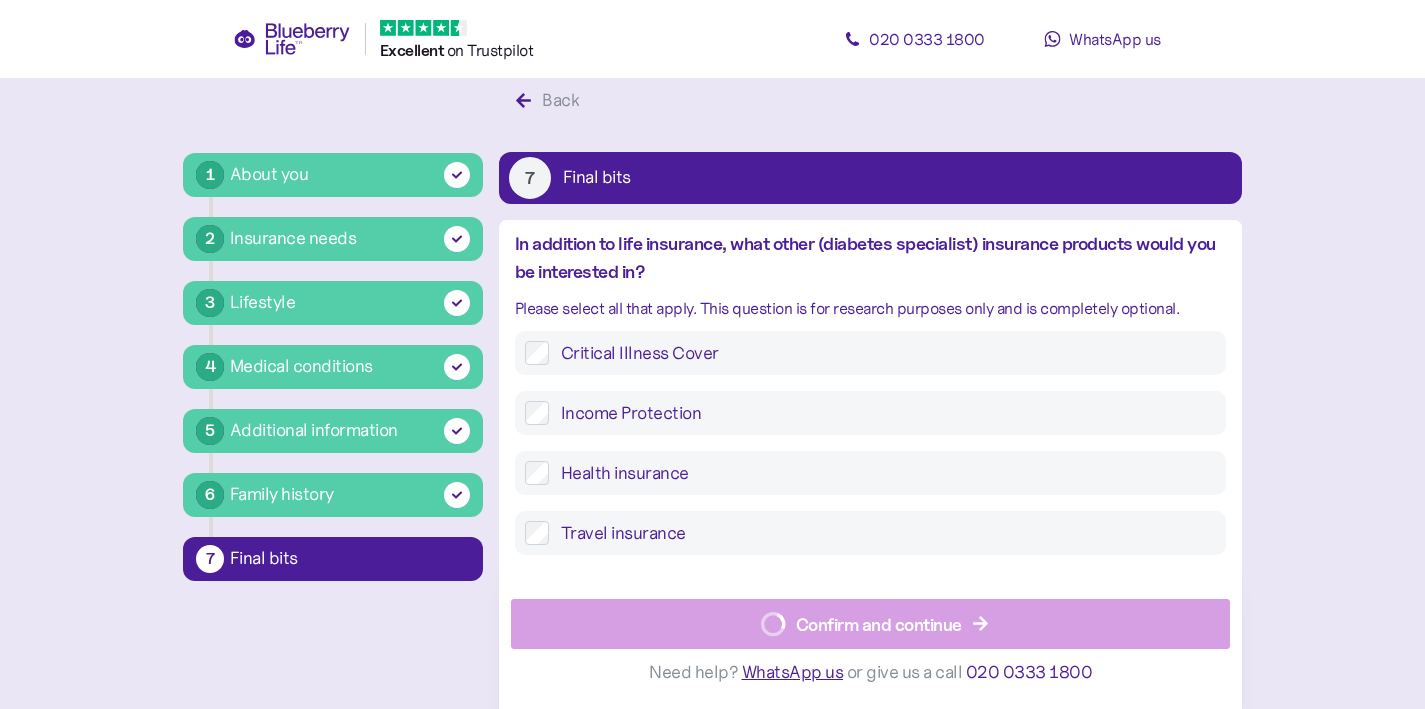 scroll, scrollTop: 0, scrollLeft: 0, axis: both 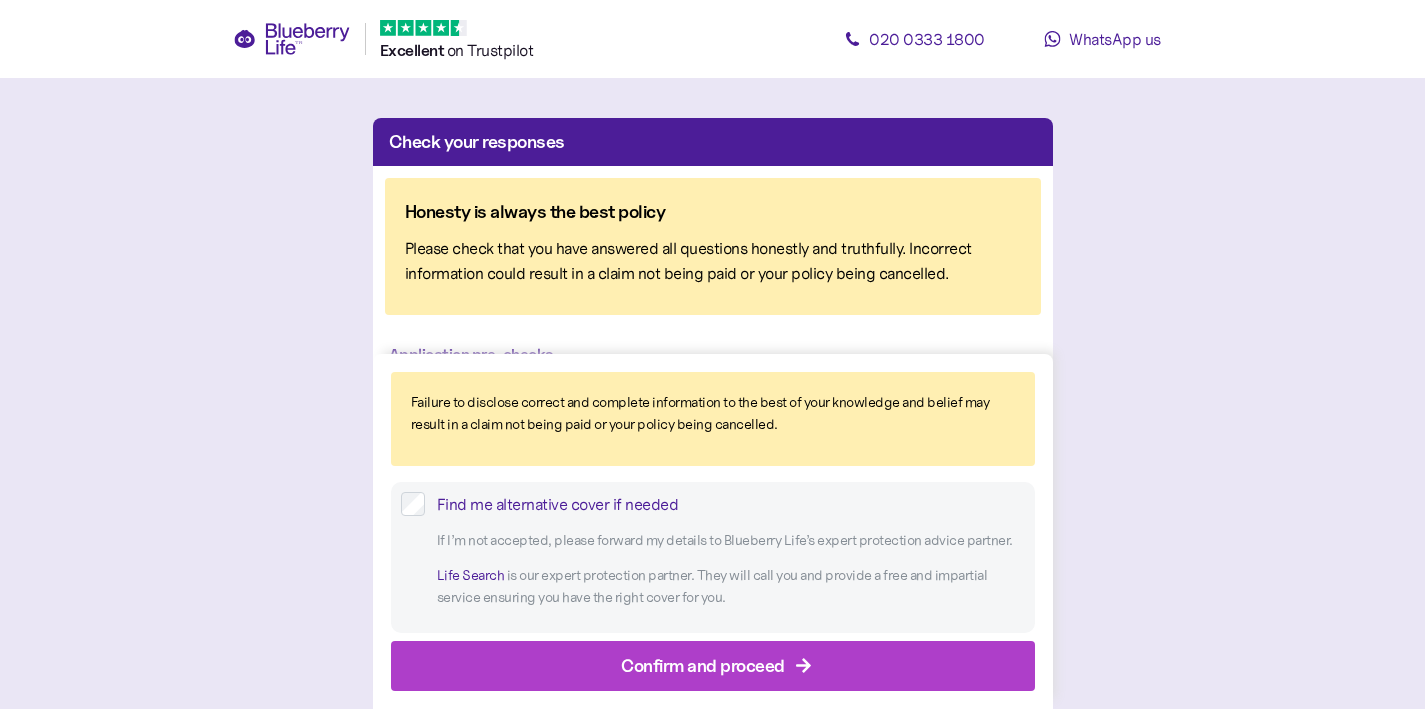 click on "Find me alternative cover if needed" at bounding box center [731, 504] 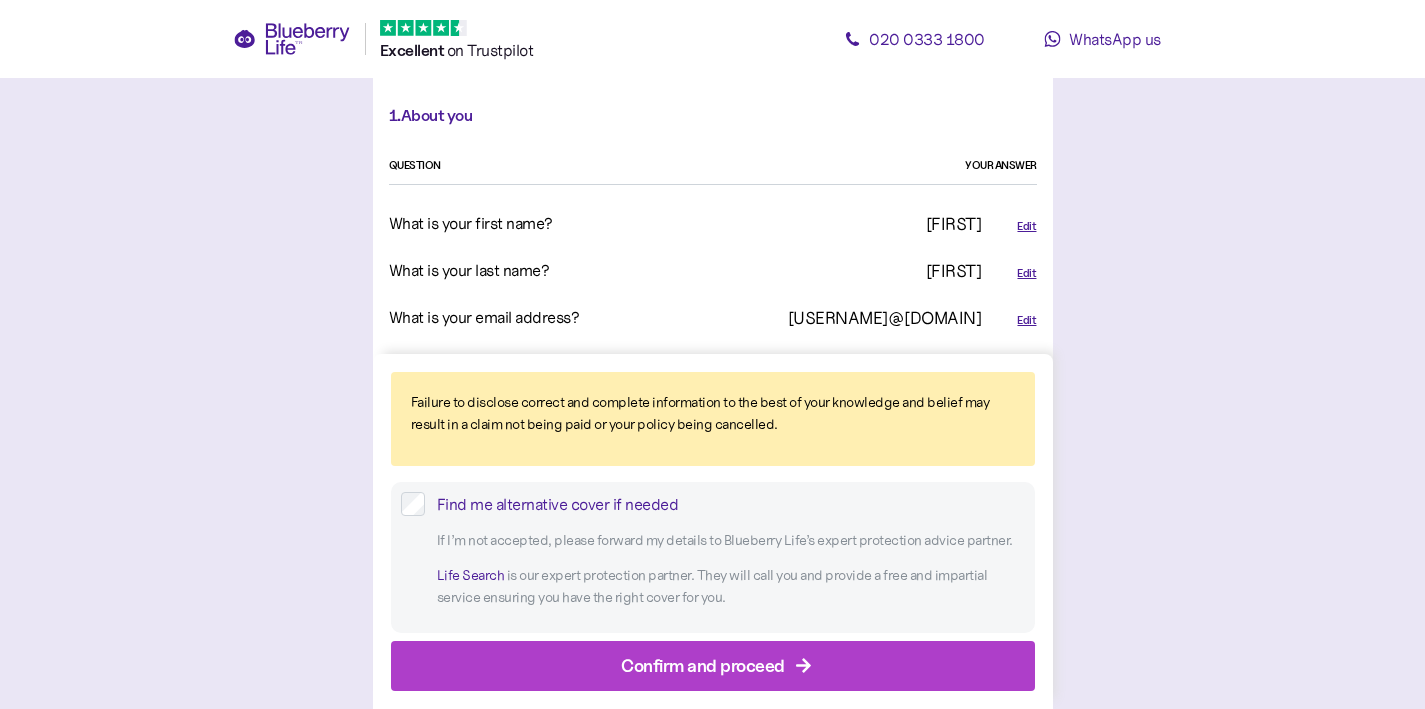 scroll, scrollTop: 787, scrollLeft: 0, axis: vertical 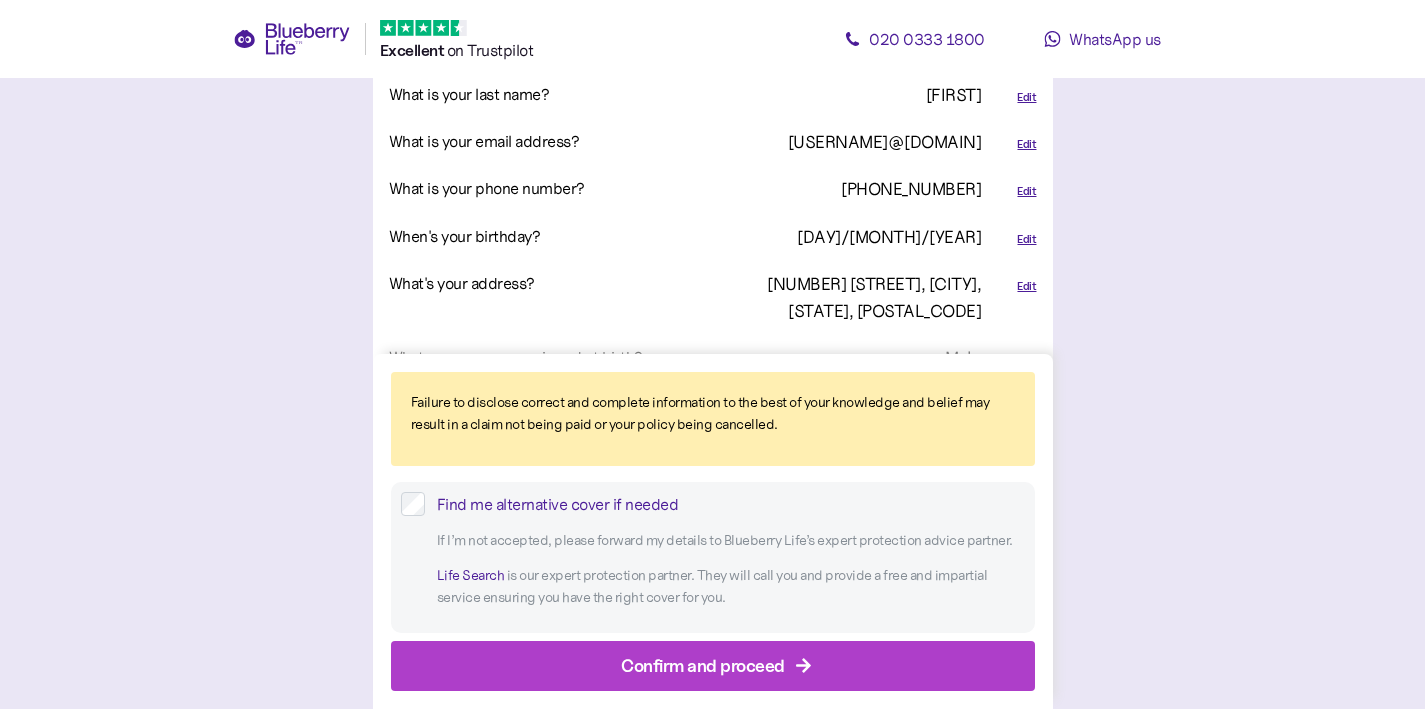 click on "Confirm and proceed" at bounding box center (703, 665) 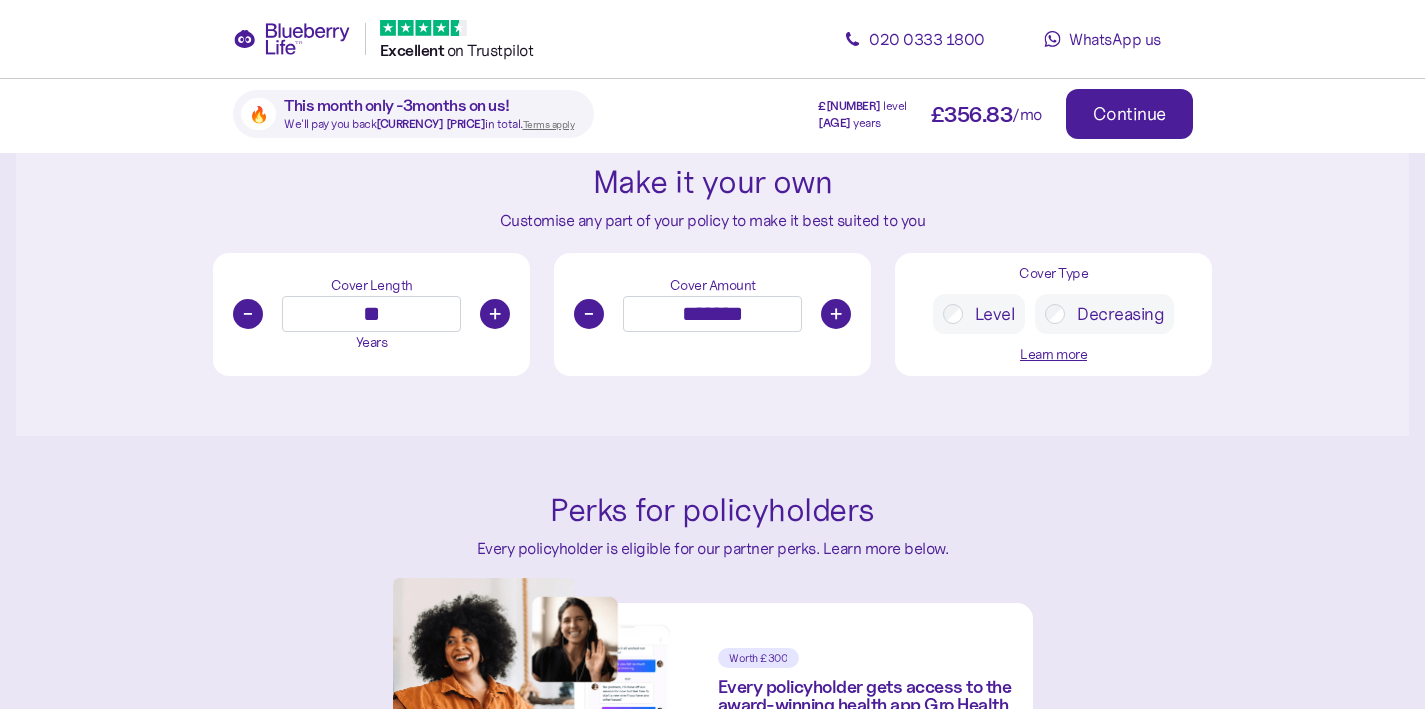 scroll, scrollTop: 833, scrollLeft: 0, axis: vertical 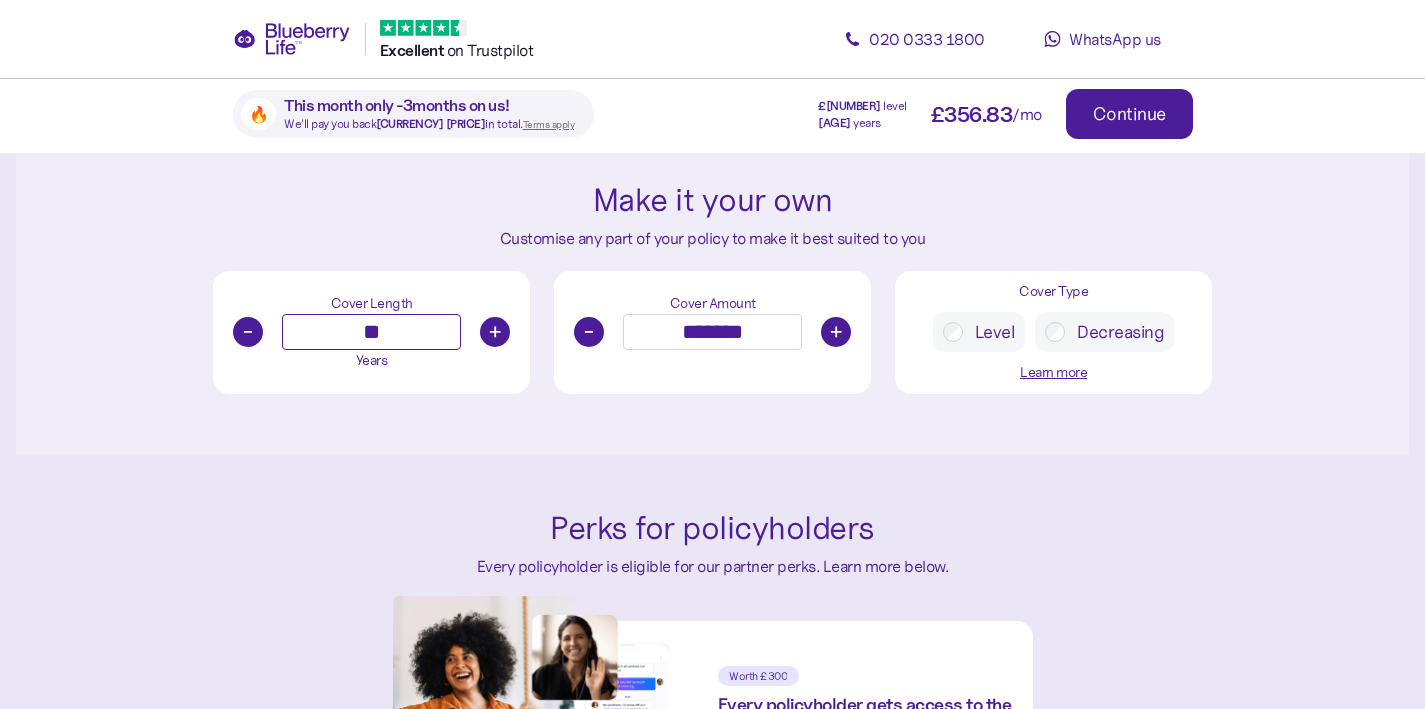 click on "**" at bounding box center [371, 332] 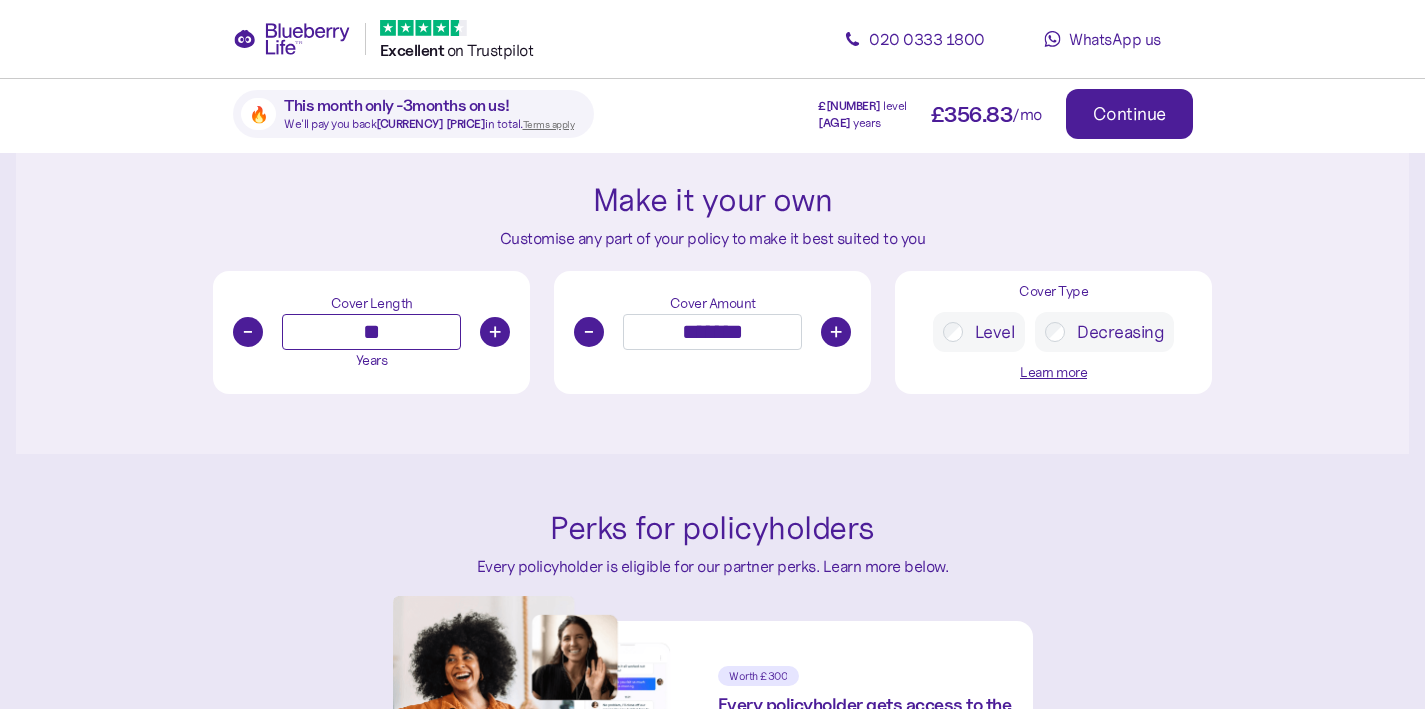 type on "*" 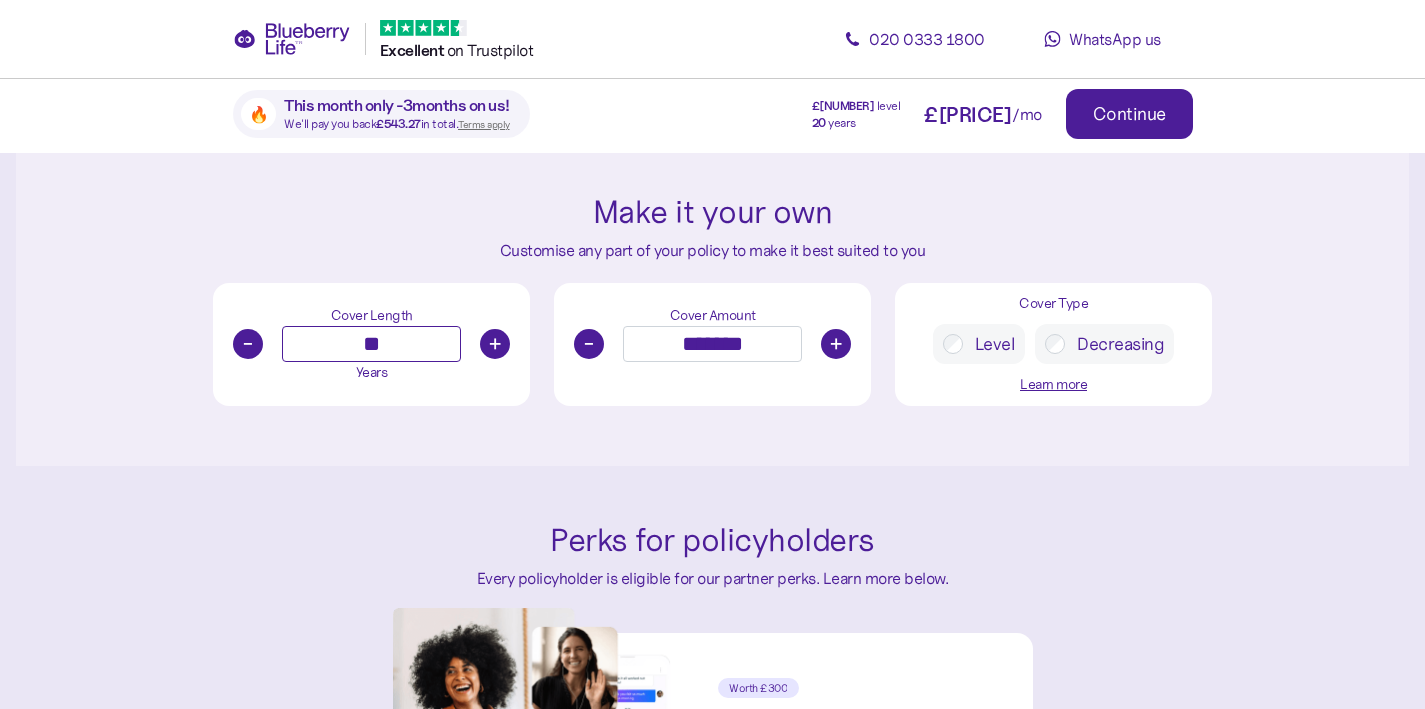 scroll, scrollTop: 833, scrollLeft: 0, axis: vertical 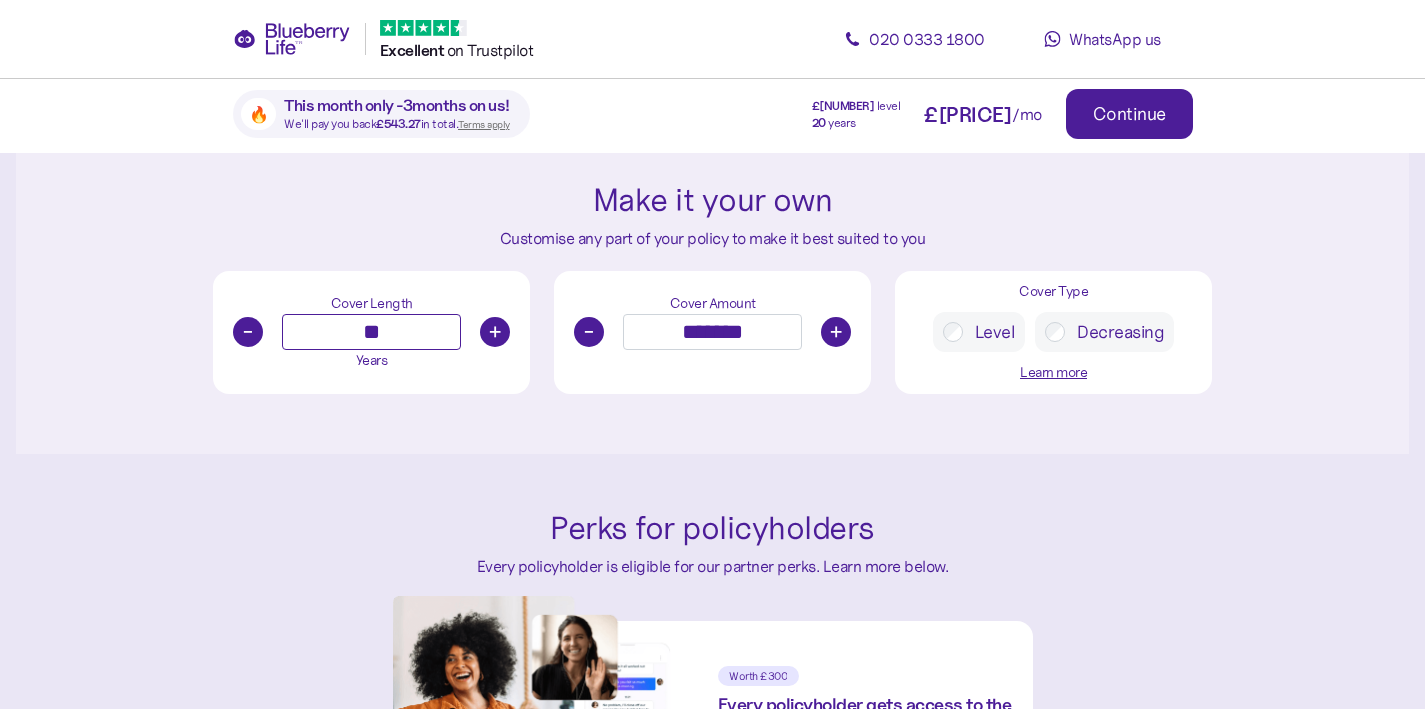 type on "*" 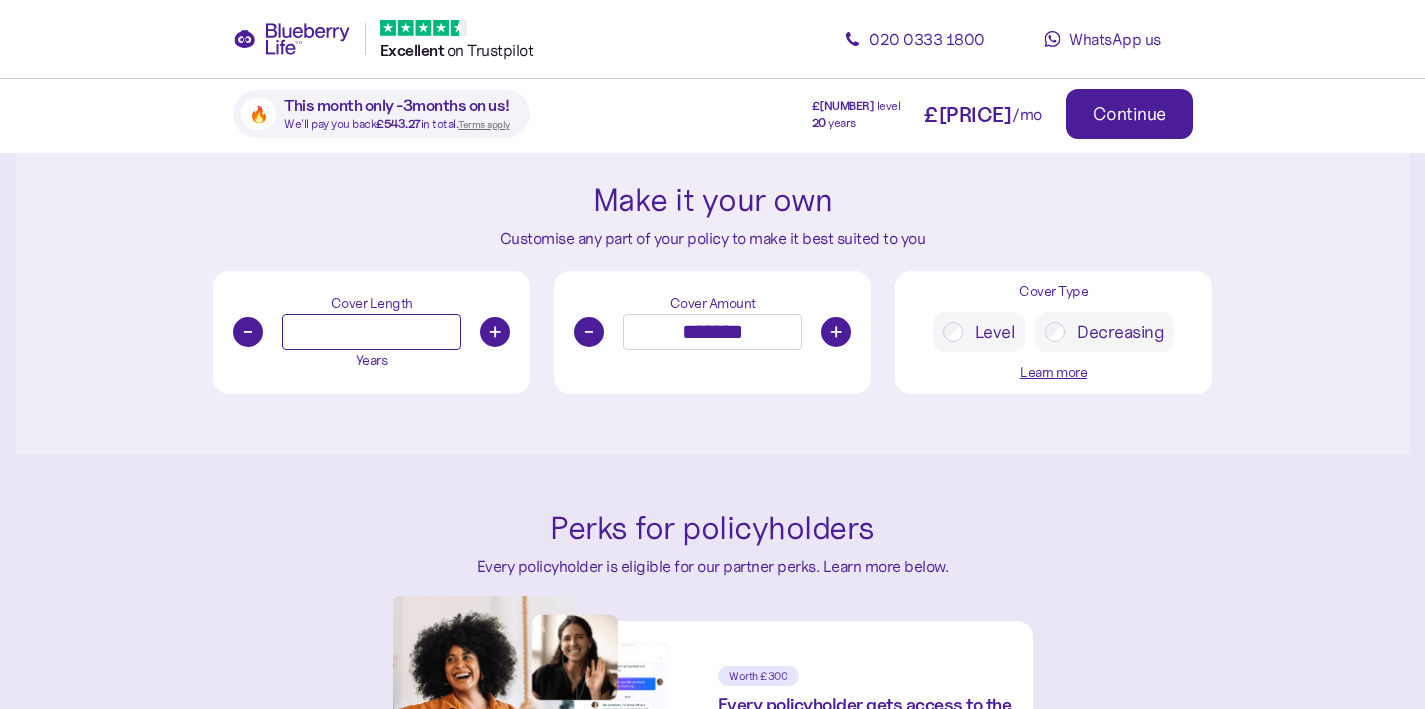 type on "*" 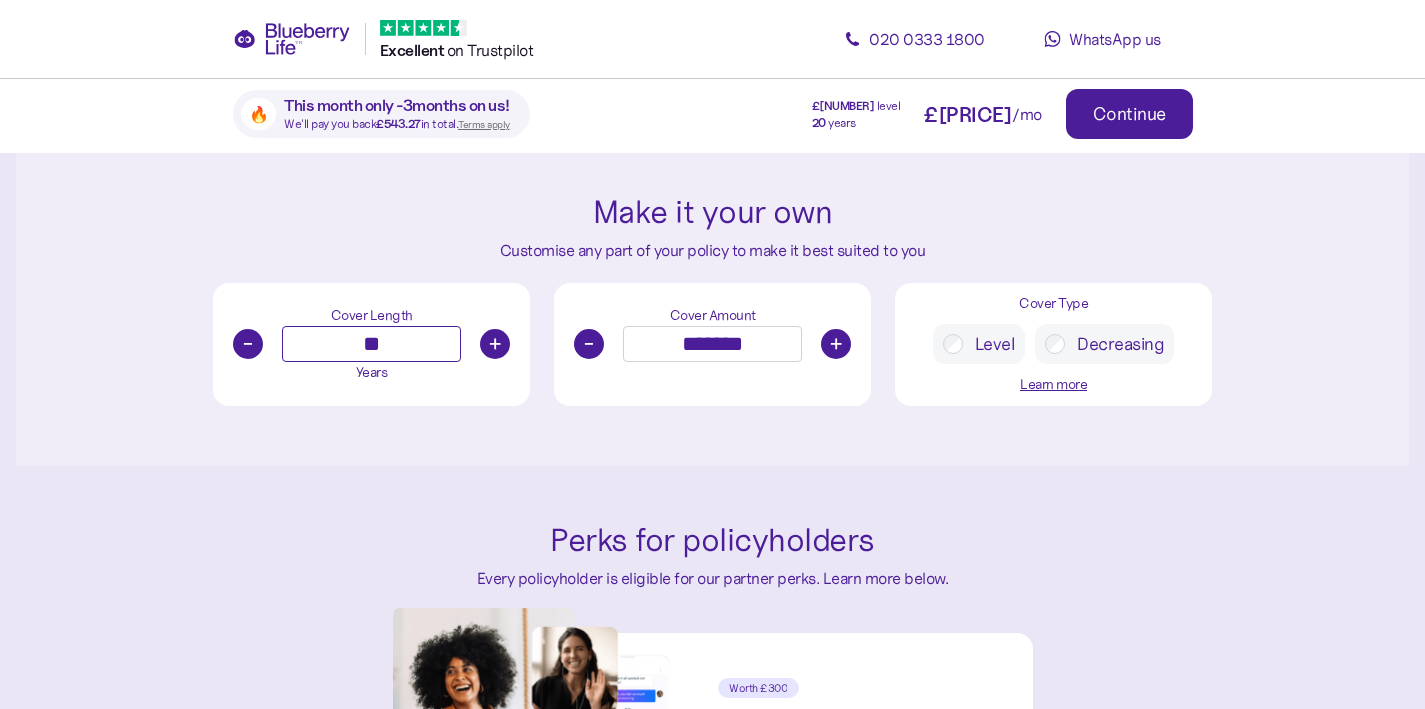 scroll, scrollTop: 833, scrollLeft: 0, axis: vertical 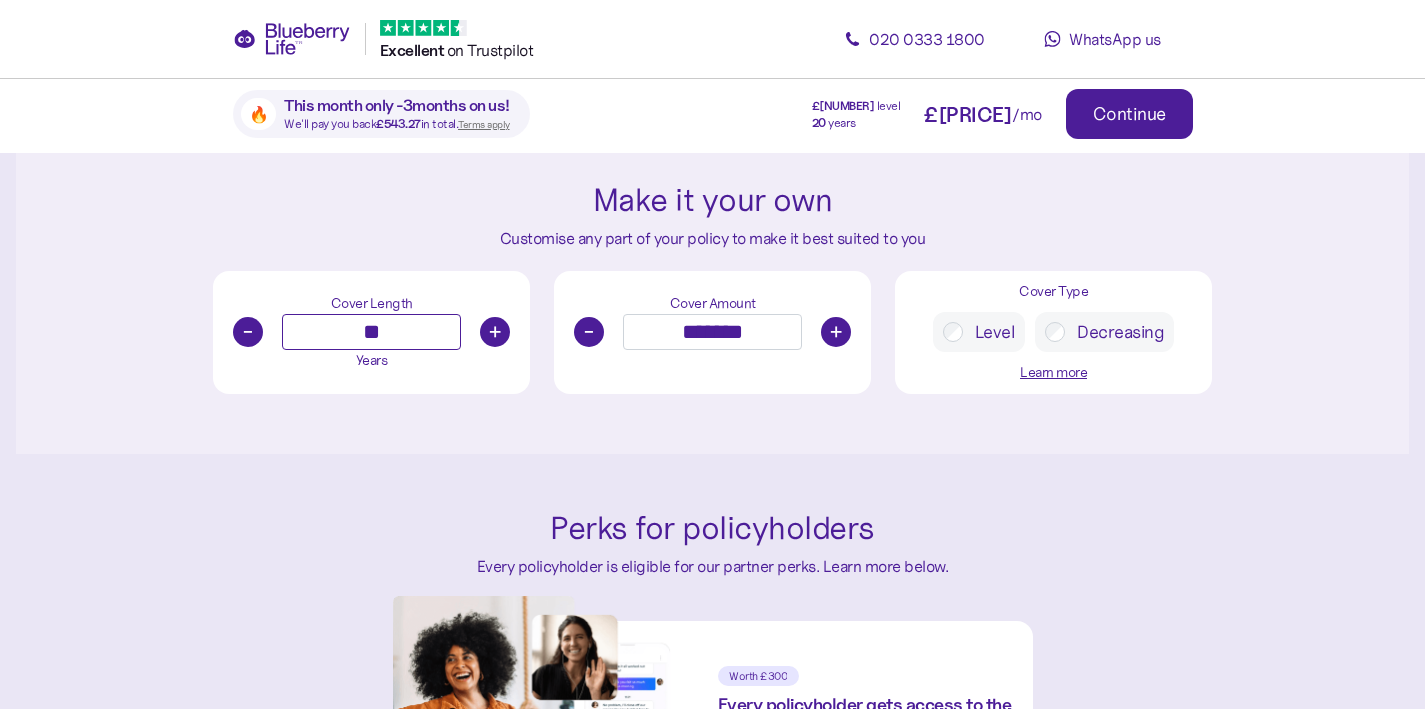 type on "*" 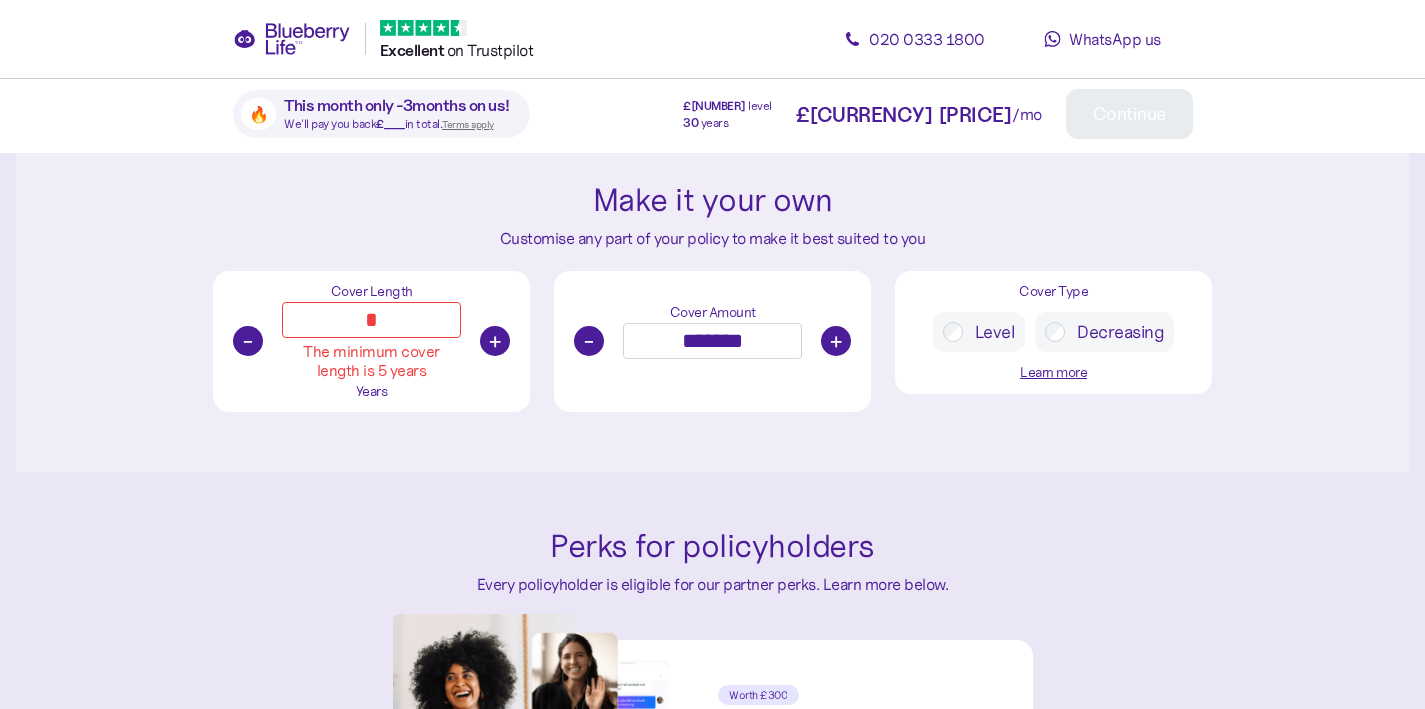 type on "**" 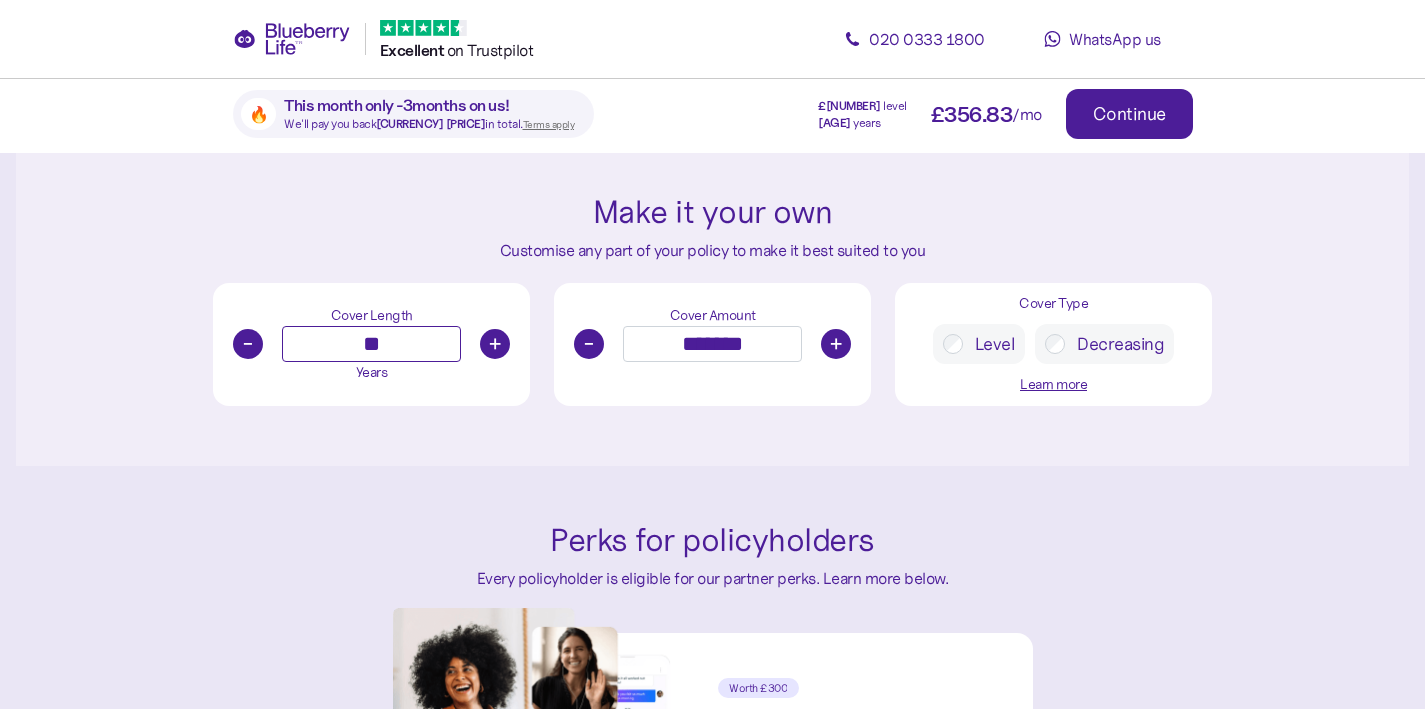 scroll, scrollTop: 833, scrollLeft: 0, axis: vertical 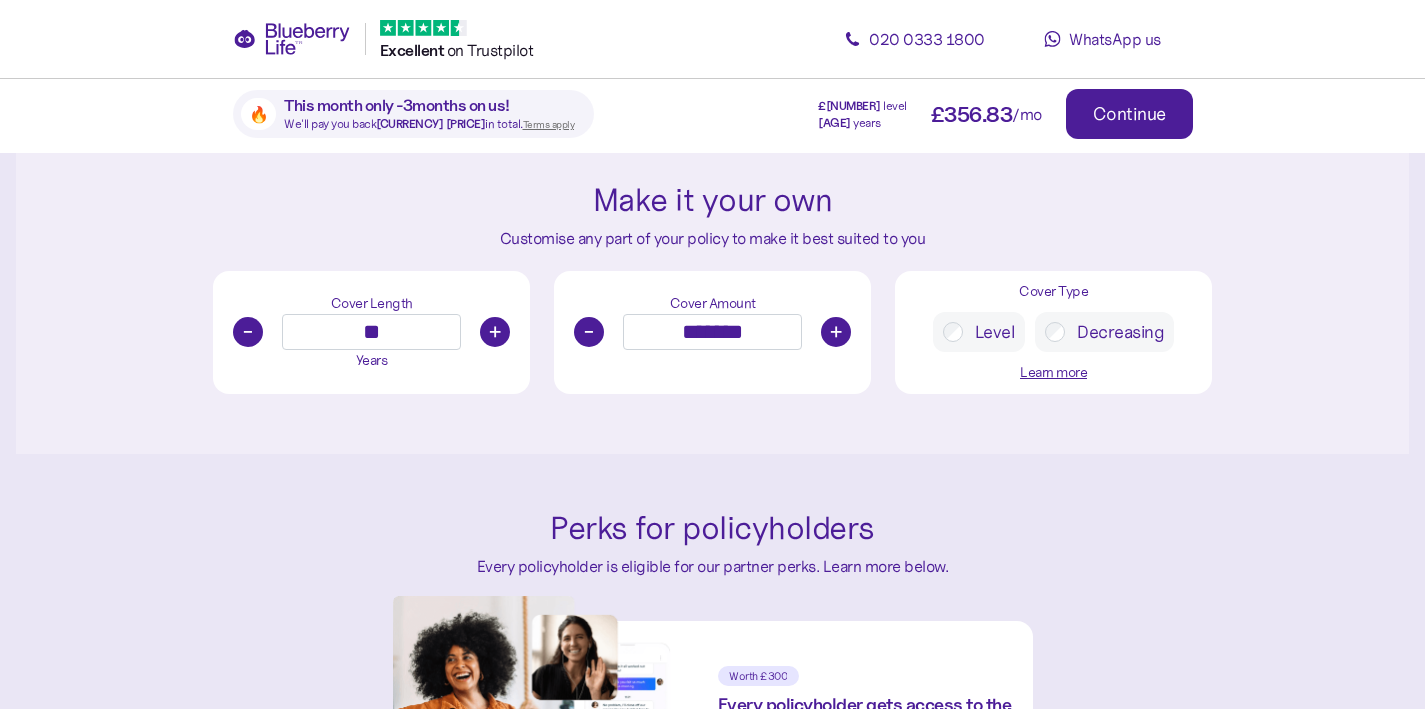 click on "Make it your own Customise any part of your policy to make it best suited to you Cover Length - ** + Years Cover Amount - ******* +   Cover Type Level Decreasing Learn more" at bounding box center [712, 285] 